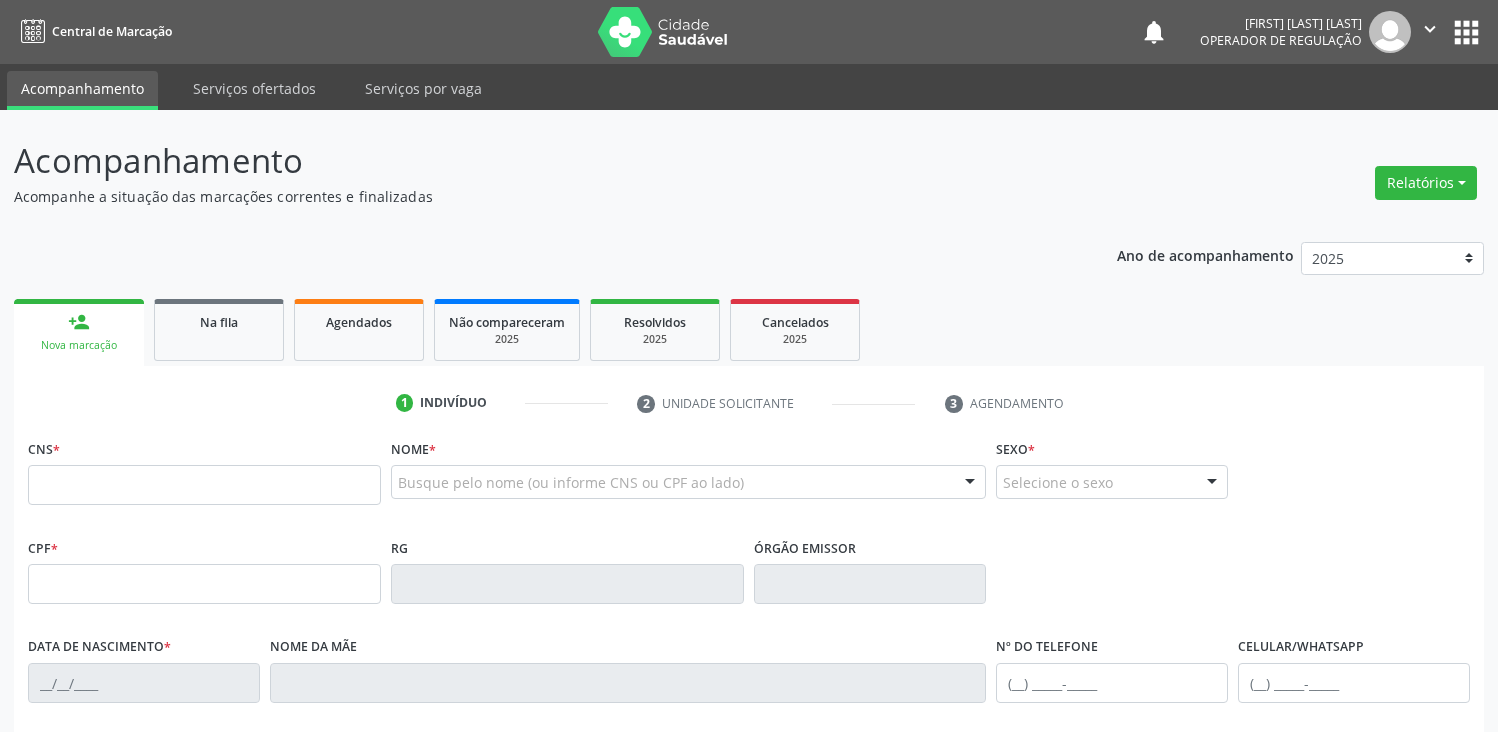scroll, scrollTop: 0, scrollLeft: 0, axis: both 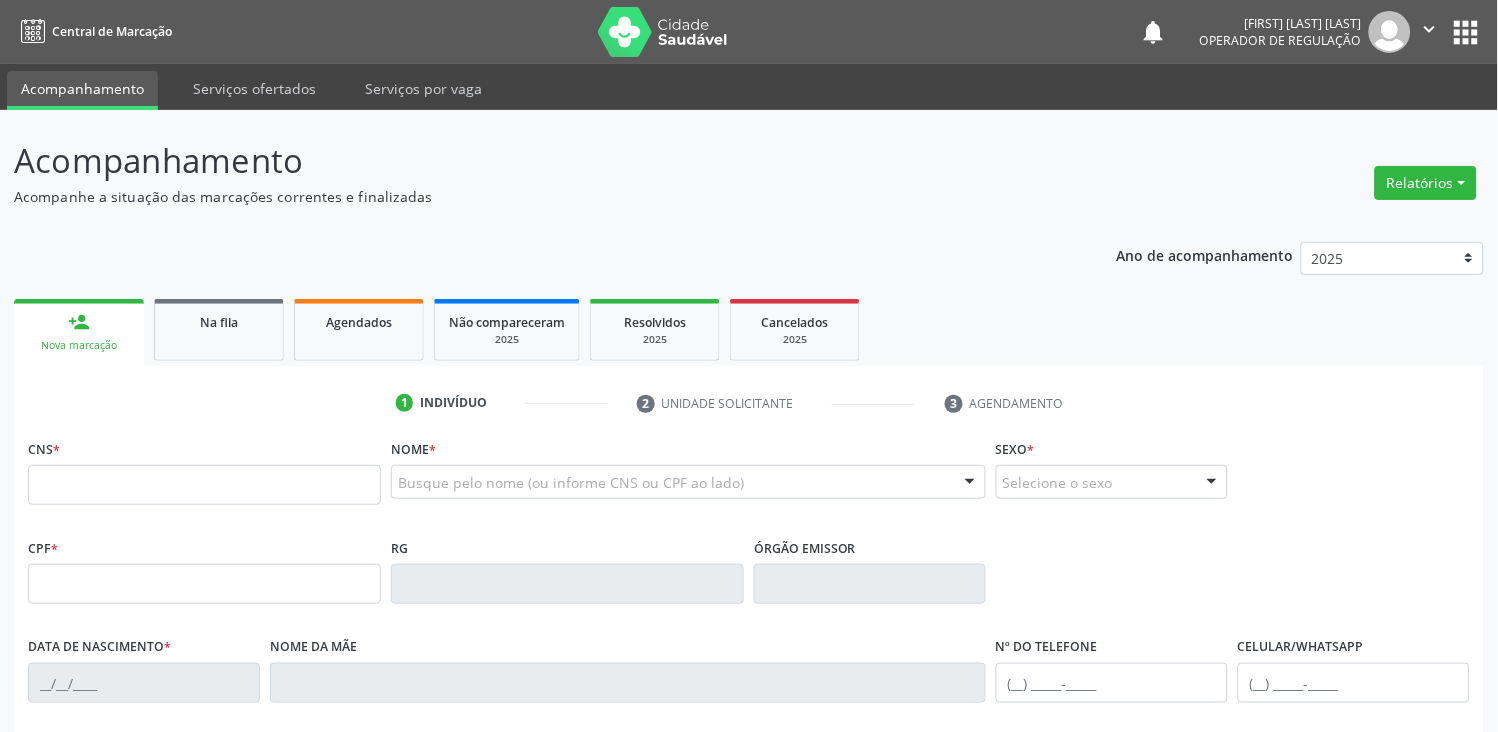 click at bounding box center (204, 485) 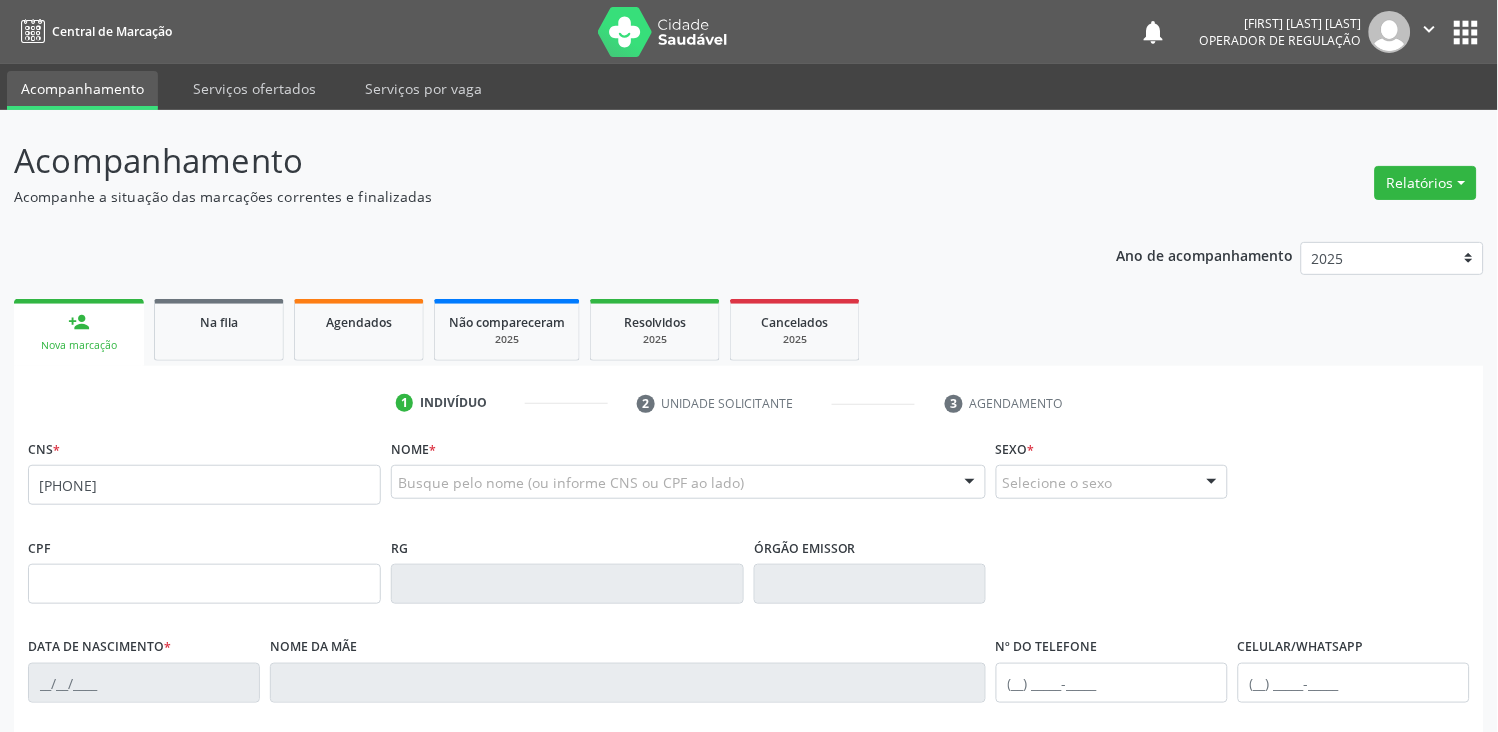 type on "[PHONE]" 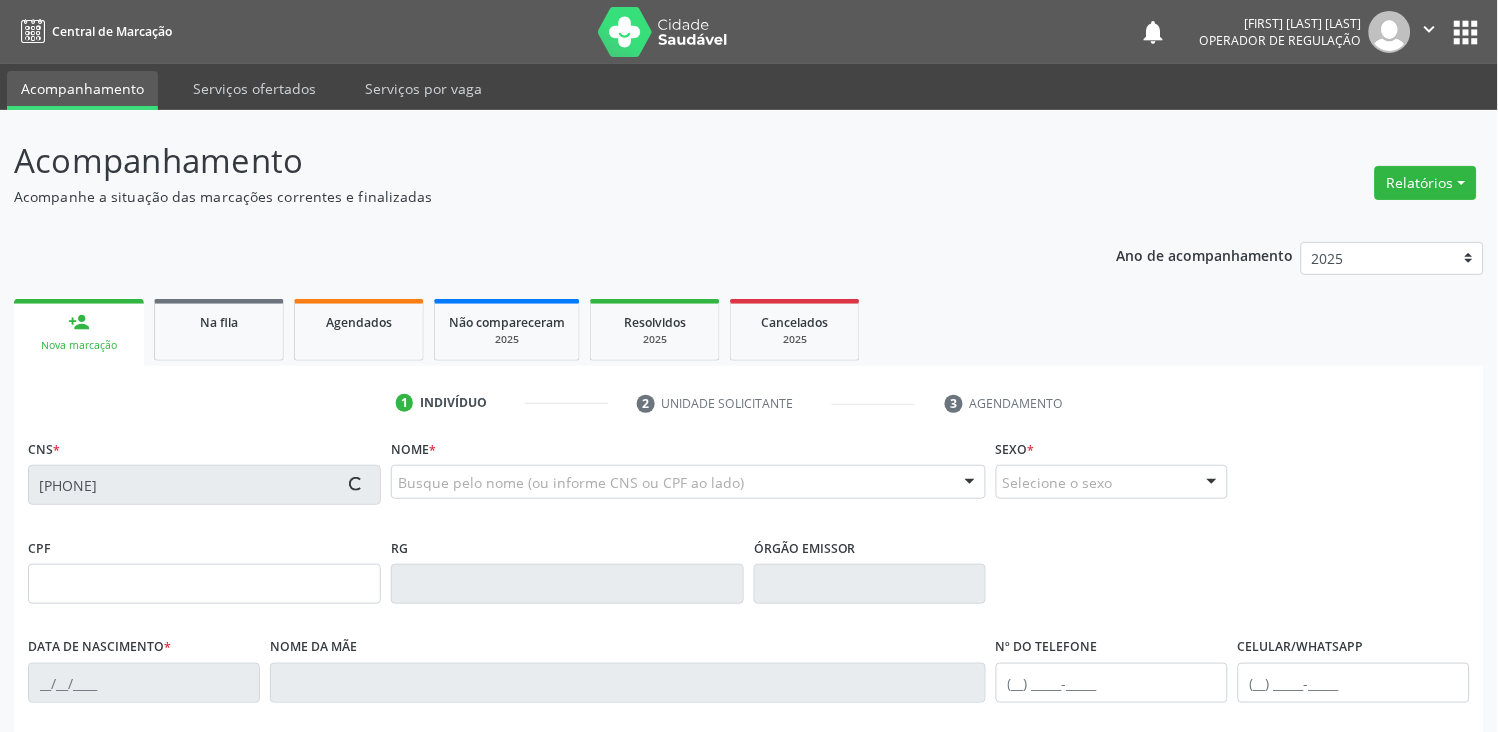 type on "[CPF]" 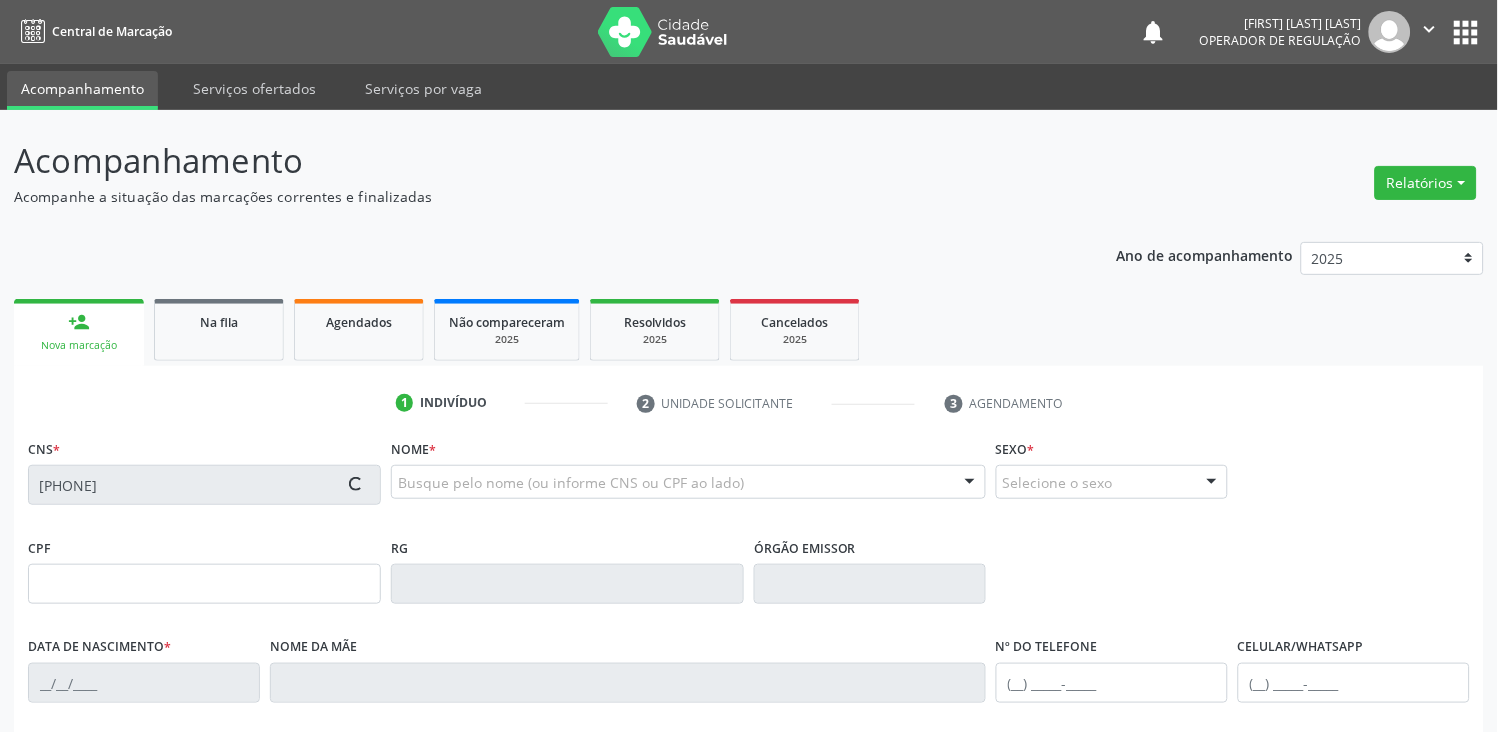 type on "[DATE]" 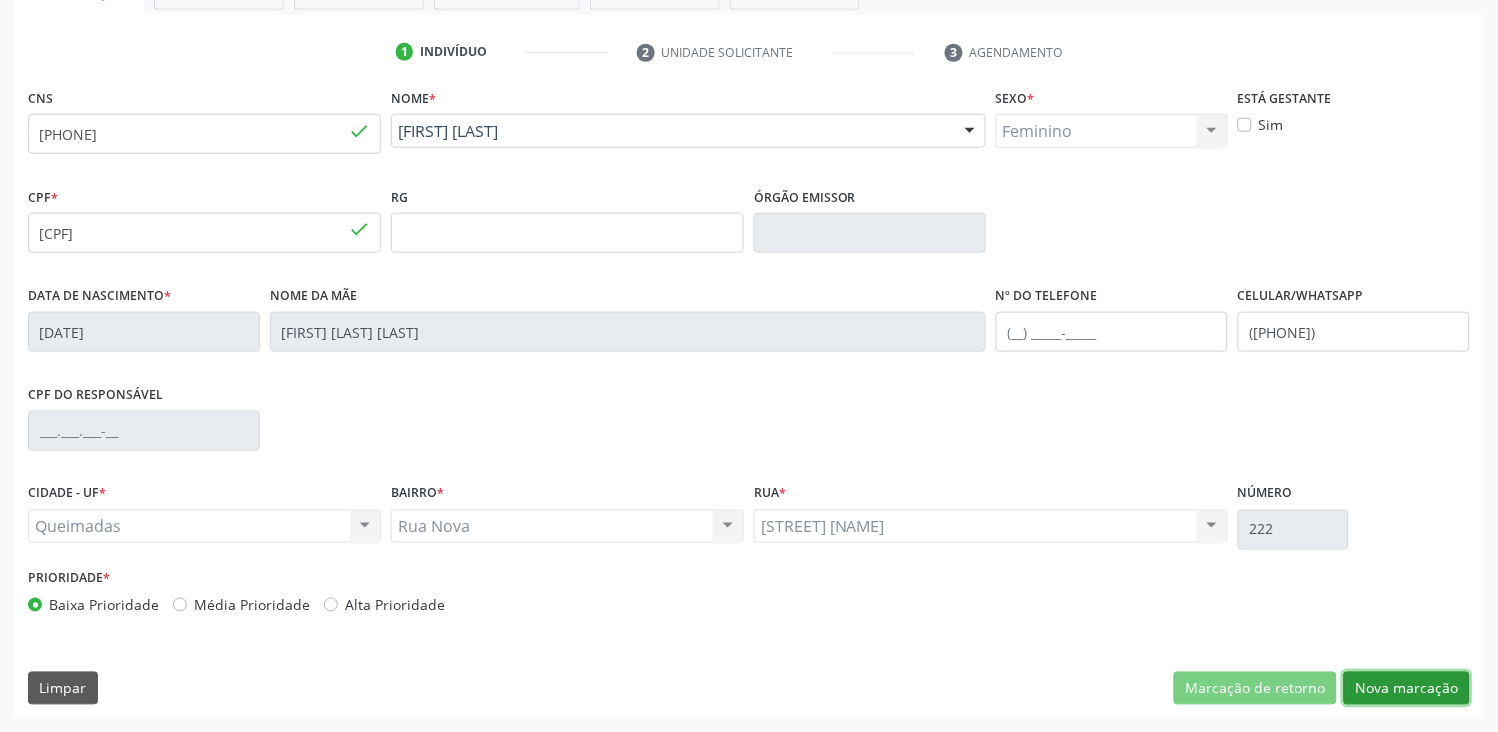 click on "Nova marcação" at bounding box center (1407, 689) 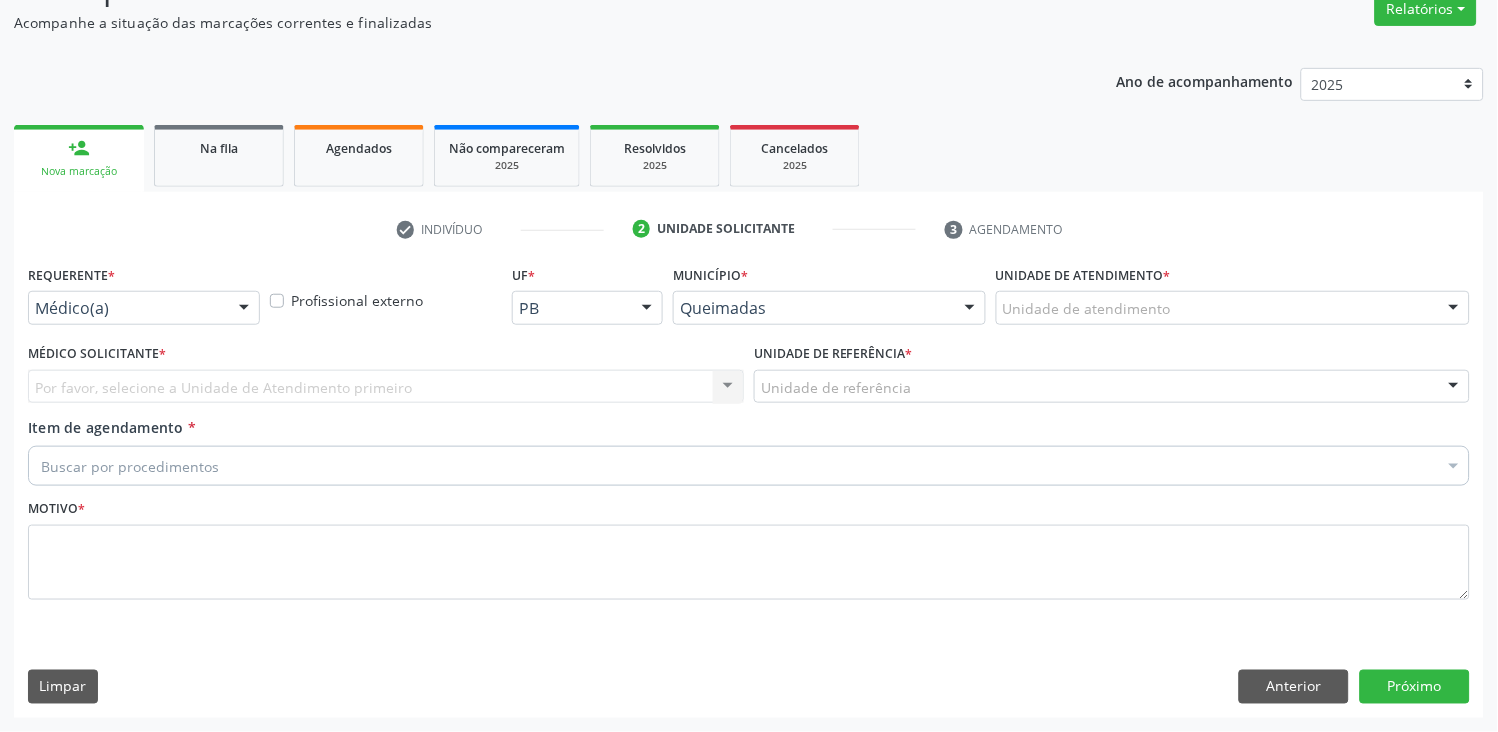 scroll, scrollTop: 173, scrollLeft: 0, axis: vertical 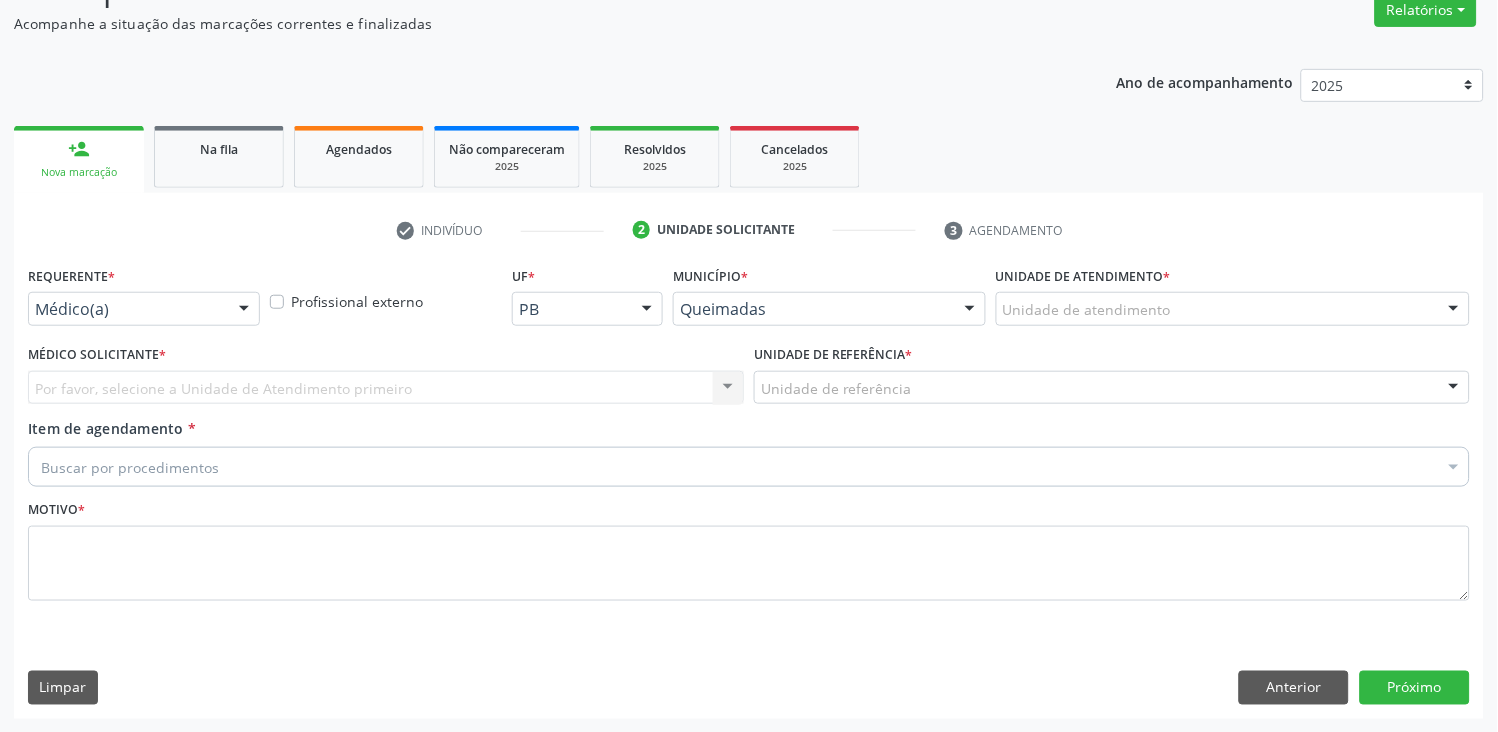 click on "Requerente
*
Médico(a)         Médico(a)   Enfermeiro(a)   Paciente
Nenhum resultado encontrado para: "   "
Não há nenhuma opção para ser exibida." at bounding box center [144, 300] 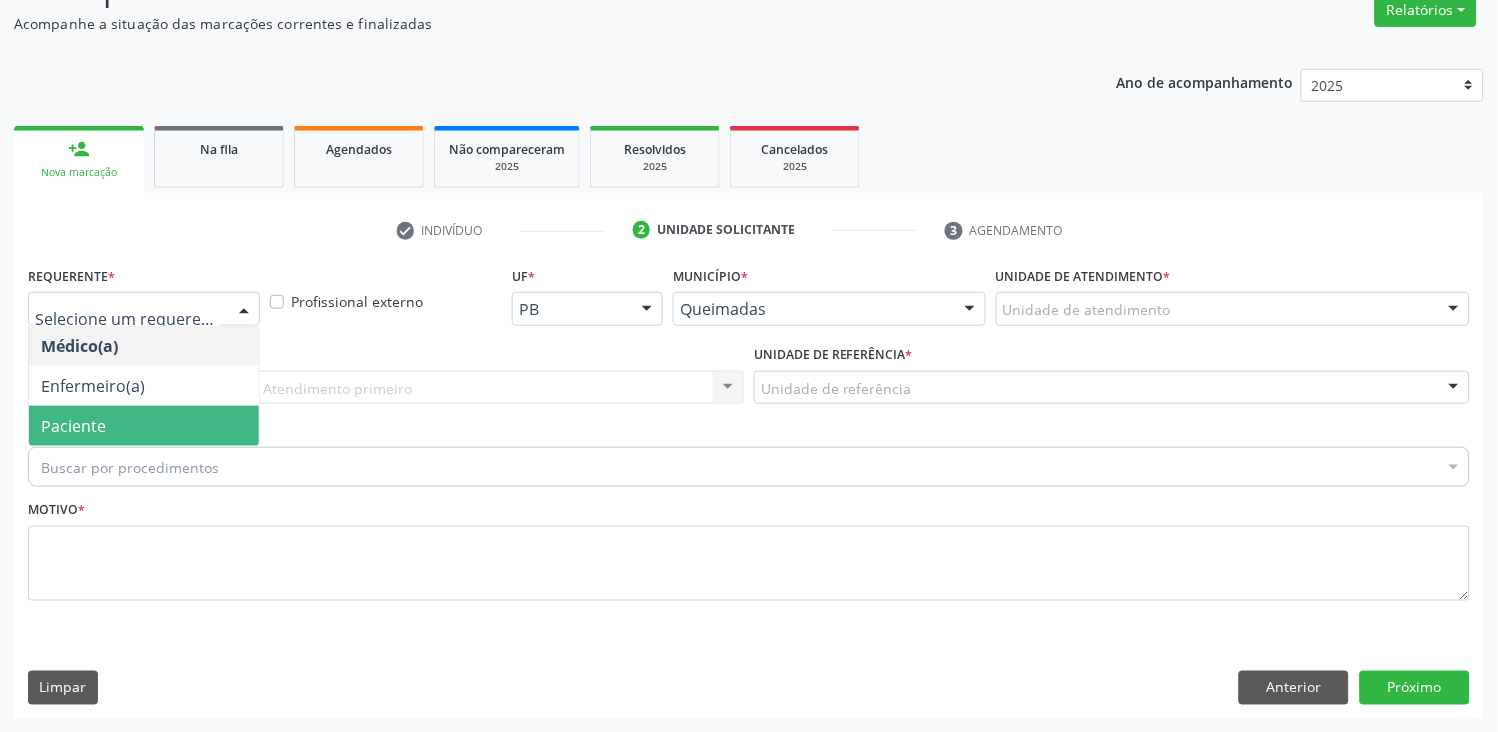 click on "Paciente" at bounding box center [73, 426] 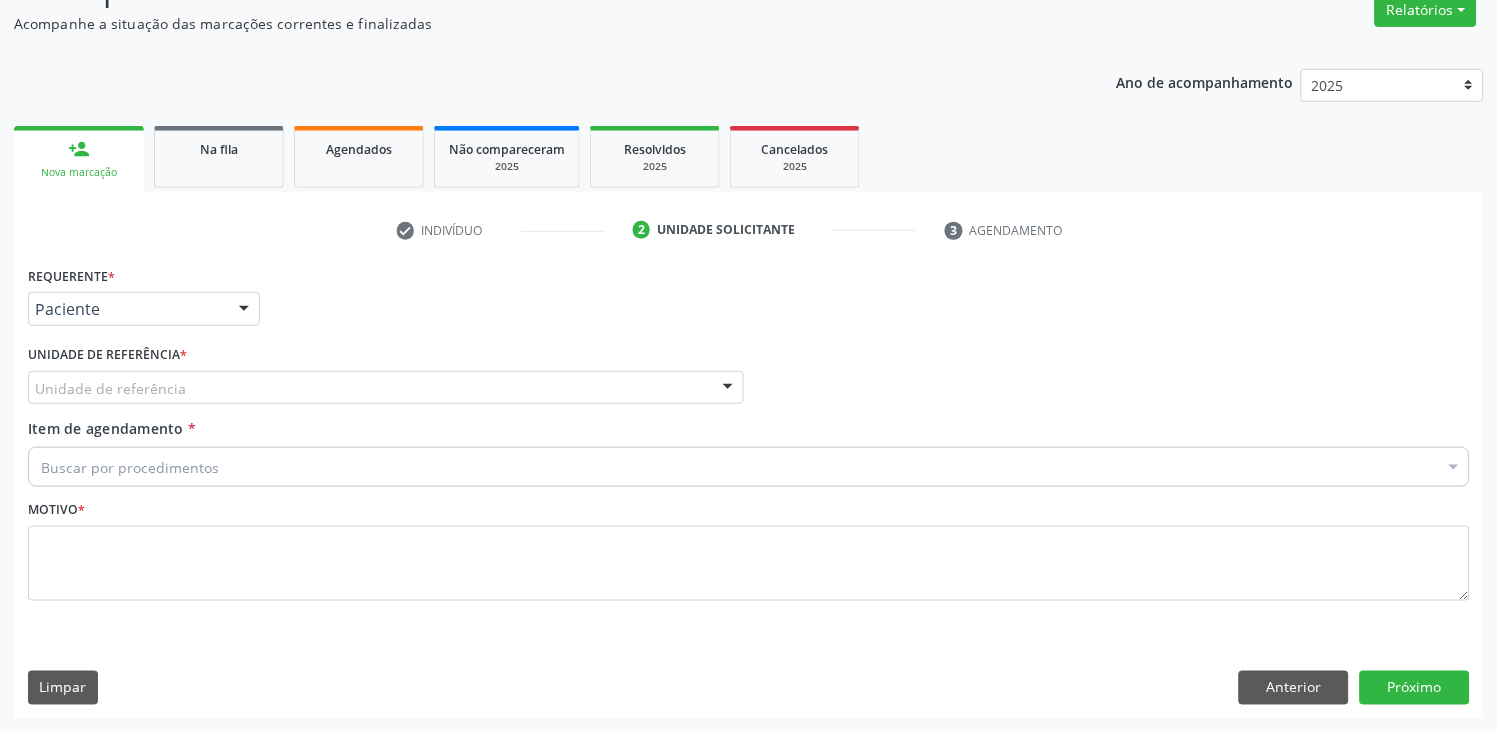 click on "Unidade de referência
*
Unidade de referência
UBSF Ligeiro II   UBSF Saulo Leal Ernesto de Melo   UBSF Castanho   UBSF Baixa Verde   UBSF Ze Velho   UBSF Boa Vista   UBSF Olho Dagua Salgado   UBSF Zumbi   NASF Pedra do Touro   UBSF Lutador   UBSF Anibal Teixeira   UBSF Central   UBSF Riacho do Meio   UBSF Caixa Dagua   UBSF Ligeiro I   UBSF Malhada Grande   UBSF Vila   UBSF Guritiba   NASF Tataguassu   UBSF Cidade Tiao do Rego
Nenhum resultado encontrado para: "   "
Não há nenhuma opção para ser exibida." at bounding box center (386, 379) 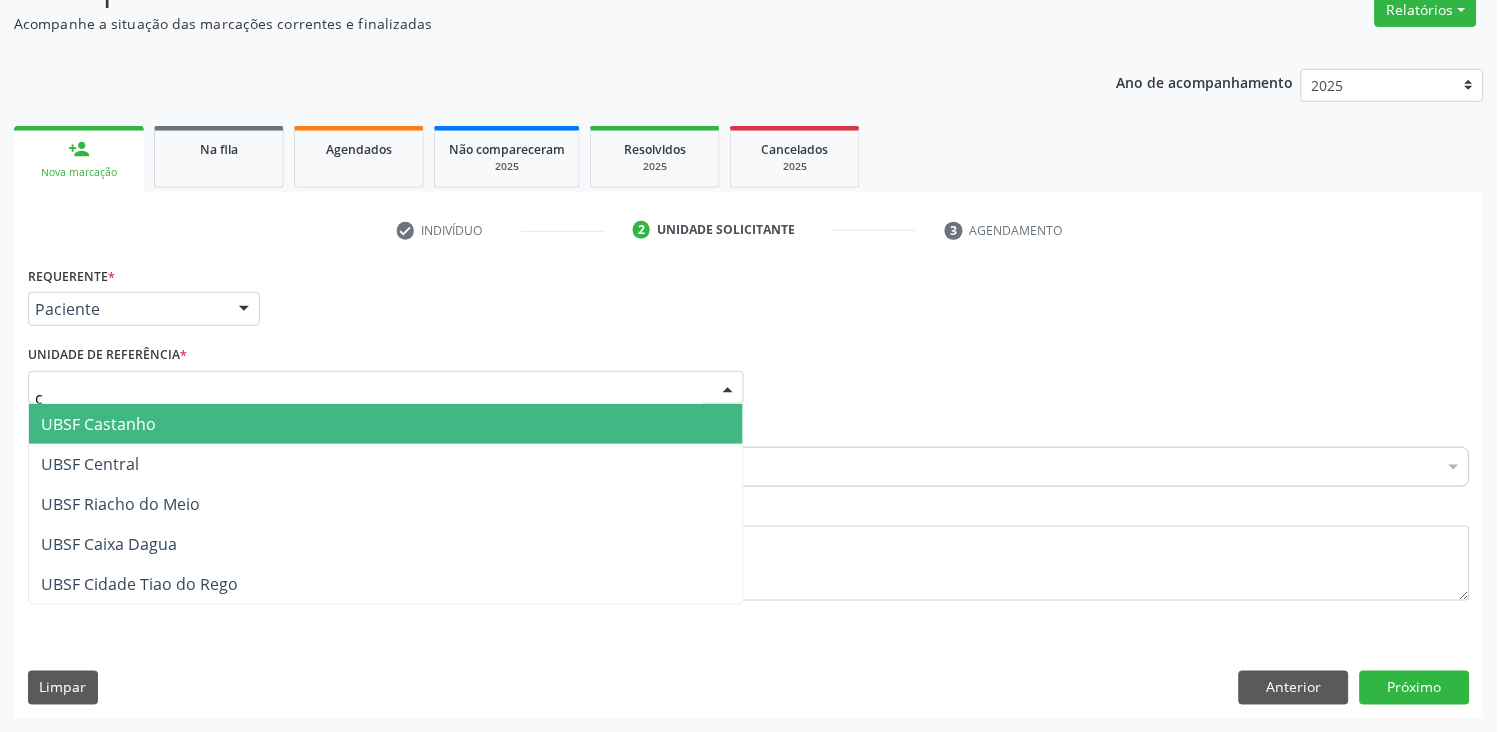 type on "ce" 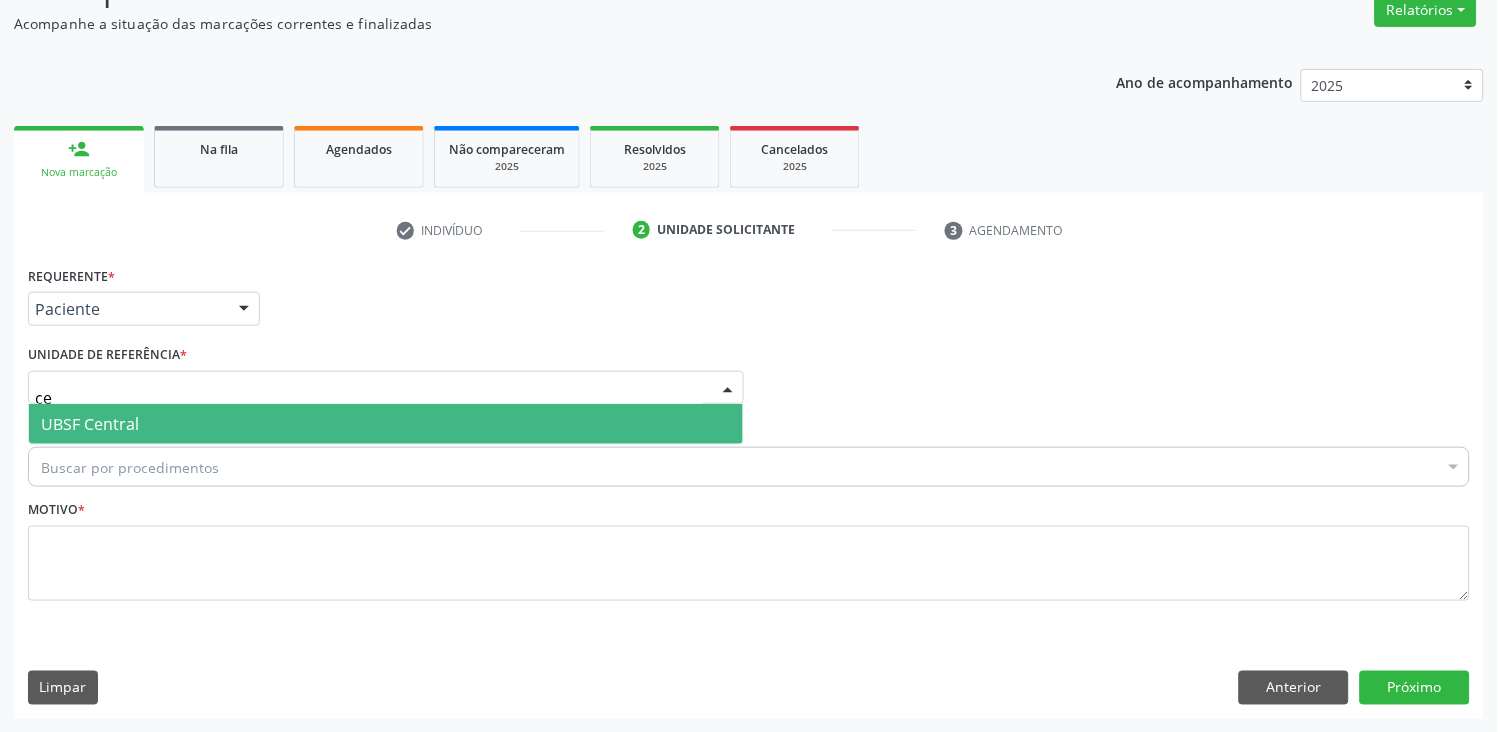 click on "UBSF Central" at bounding box center (90, 424) 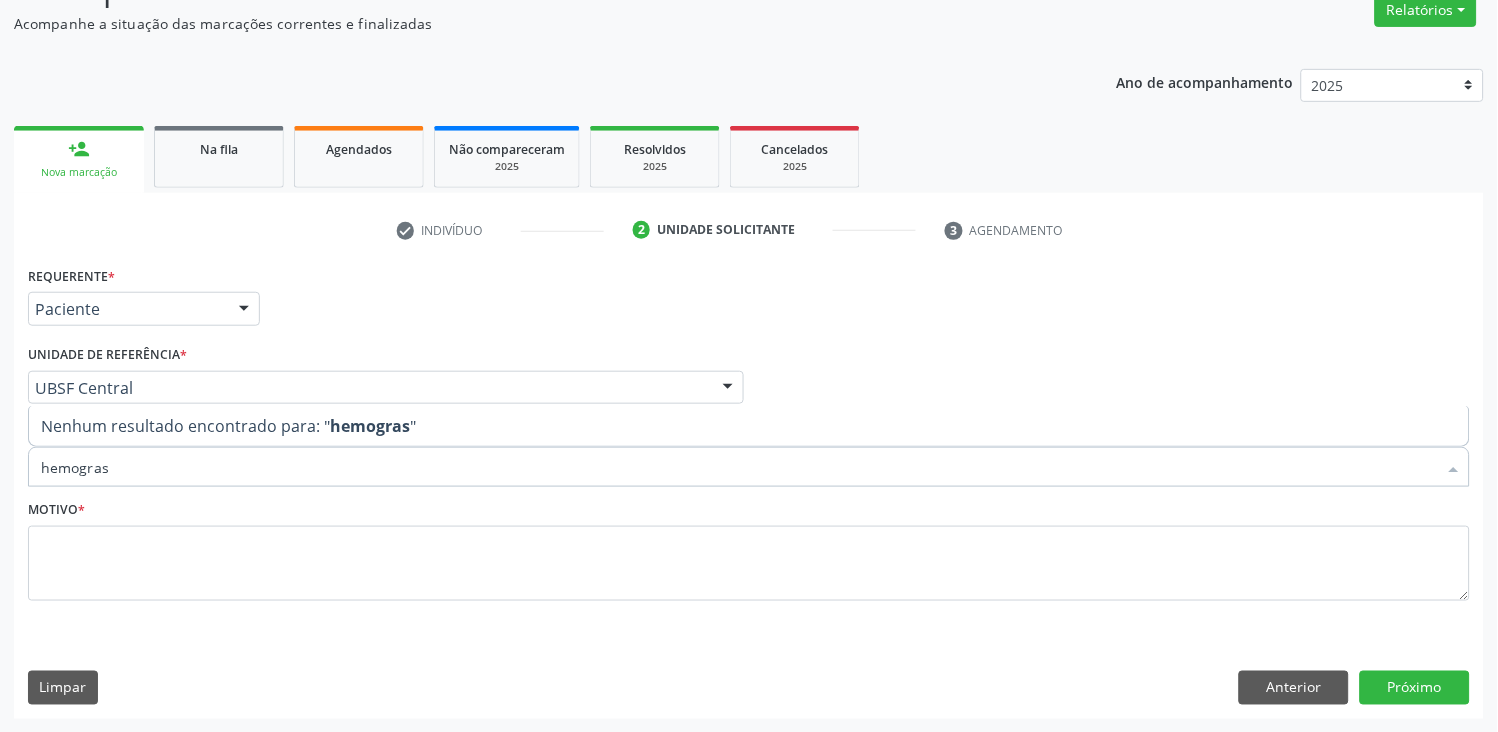 type on "hemogra" 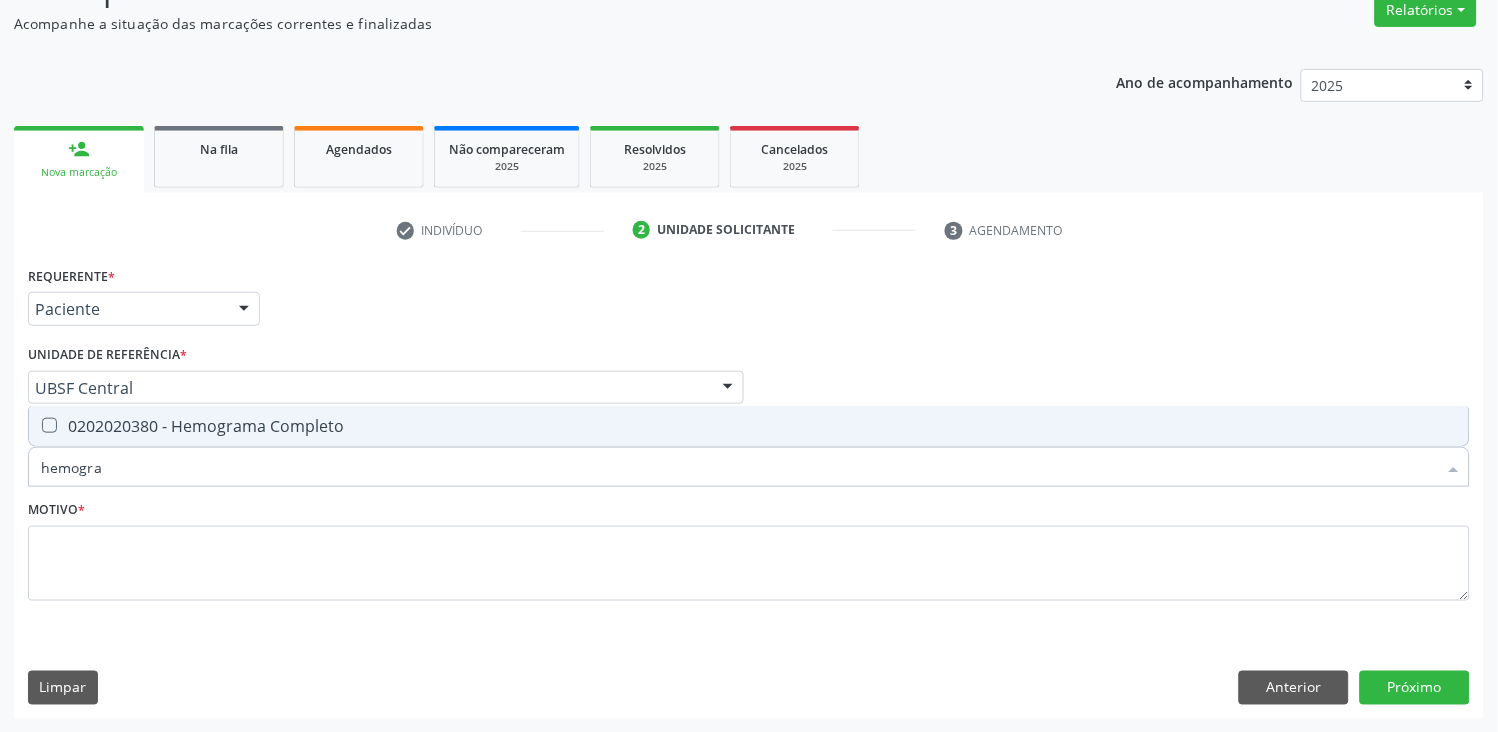 click on "0202020380 - Hemograma Completo" at bounding box center [749, 426] 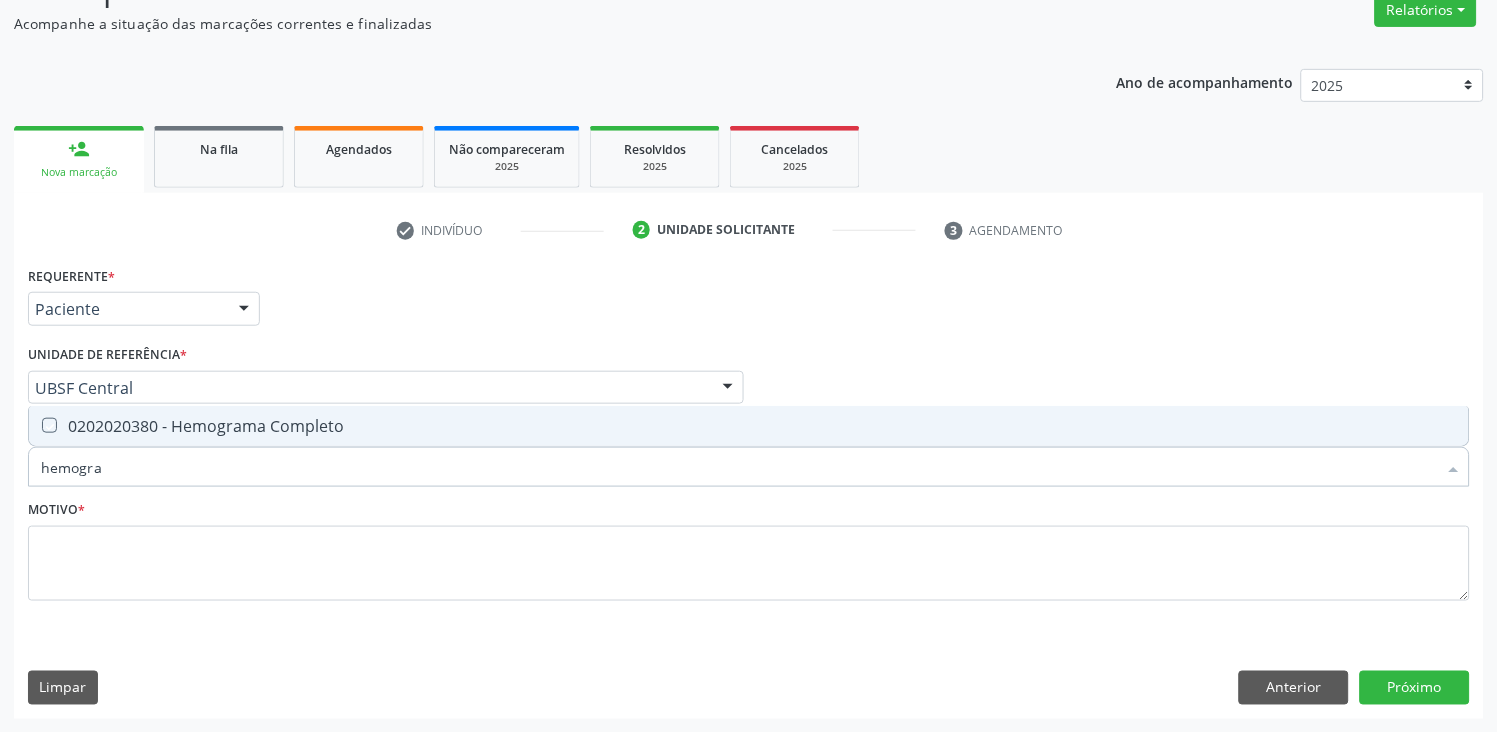 checkbox on "true" 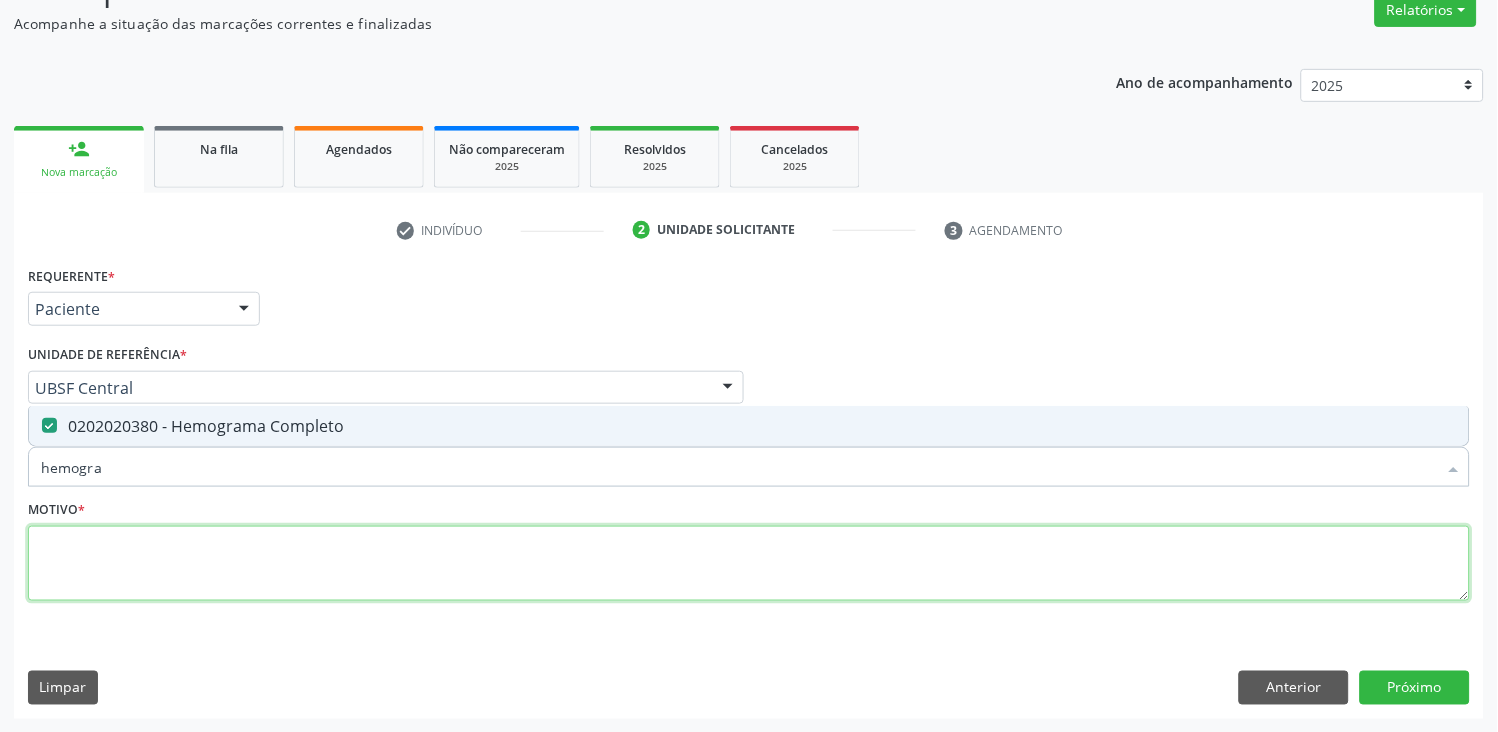 click at bounding box center [749, 564] 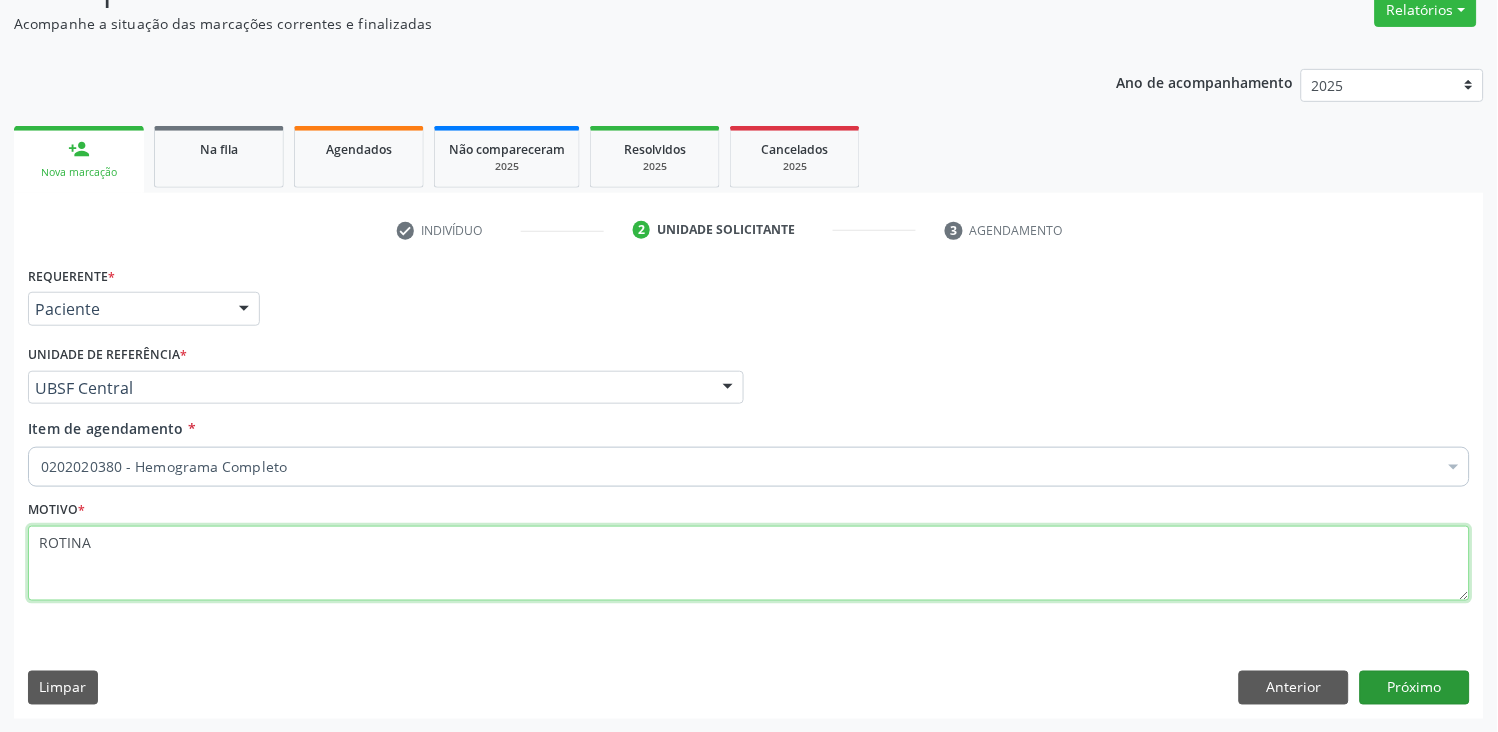type on "ROTINA" 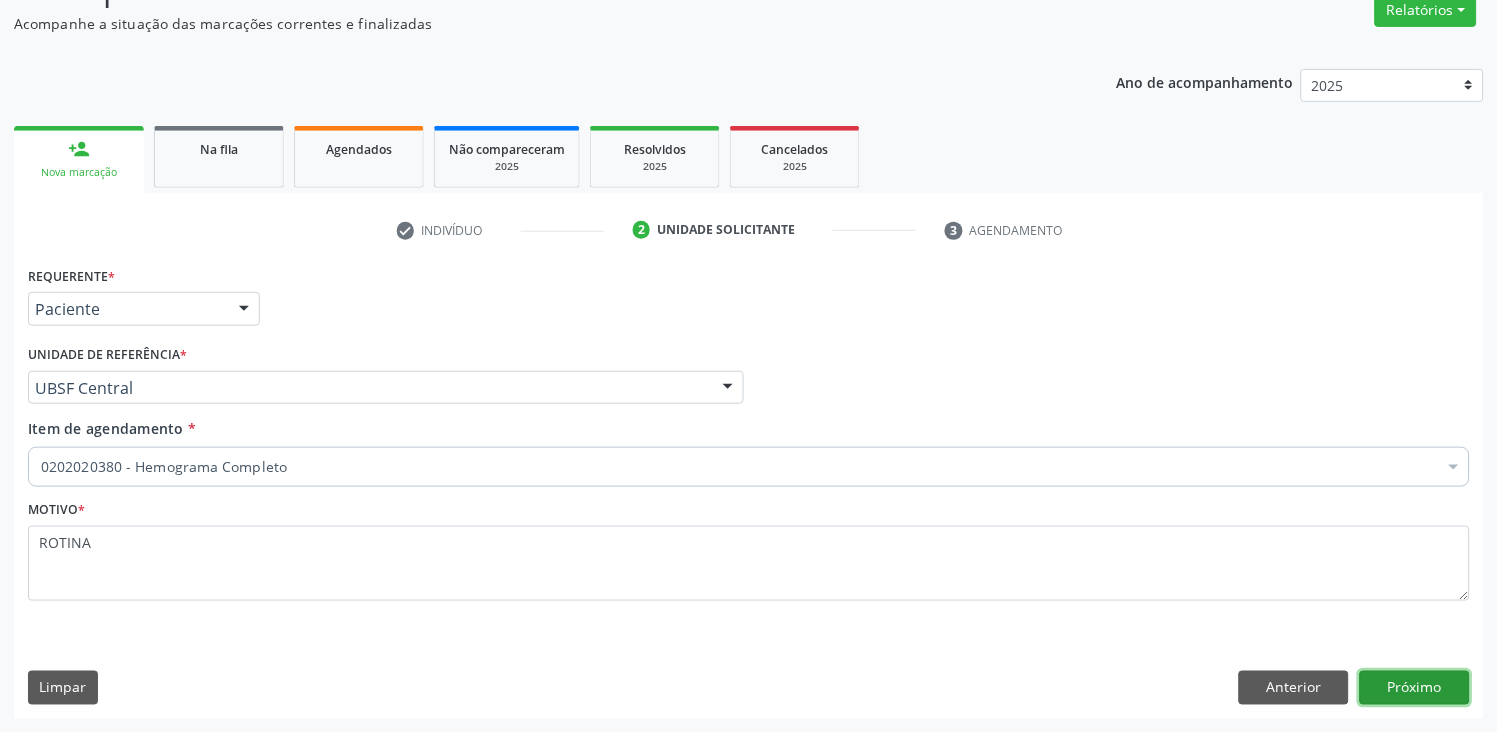 click on "Próximo" at bounding box center (1415, 688) 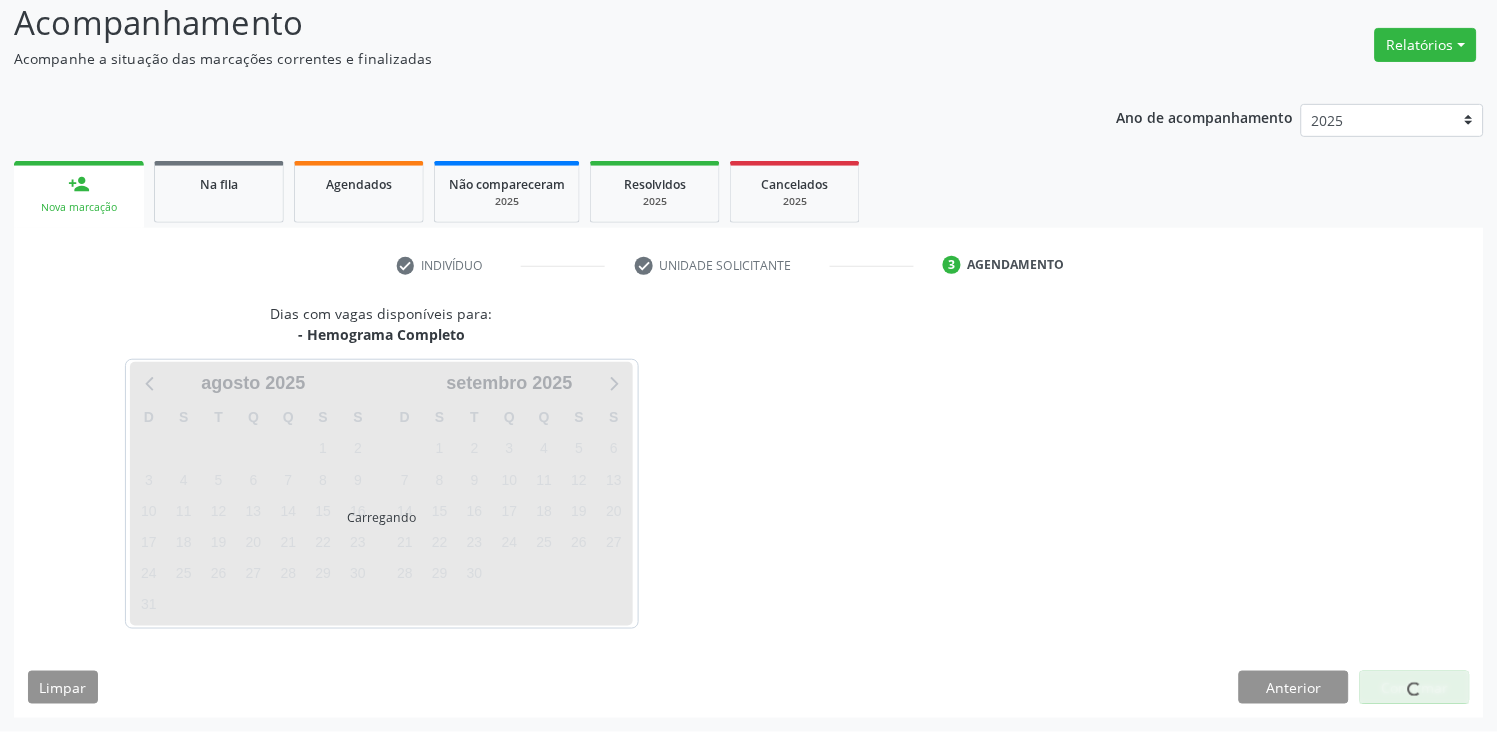 scroll, scrollTop: 137, scrollLeft: 0, axis: vertical 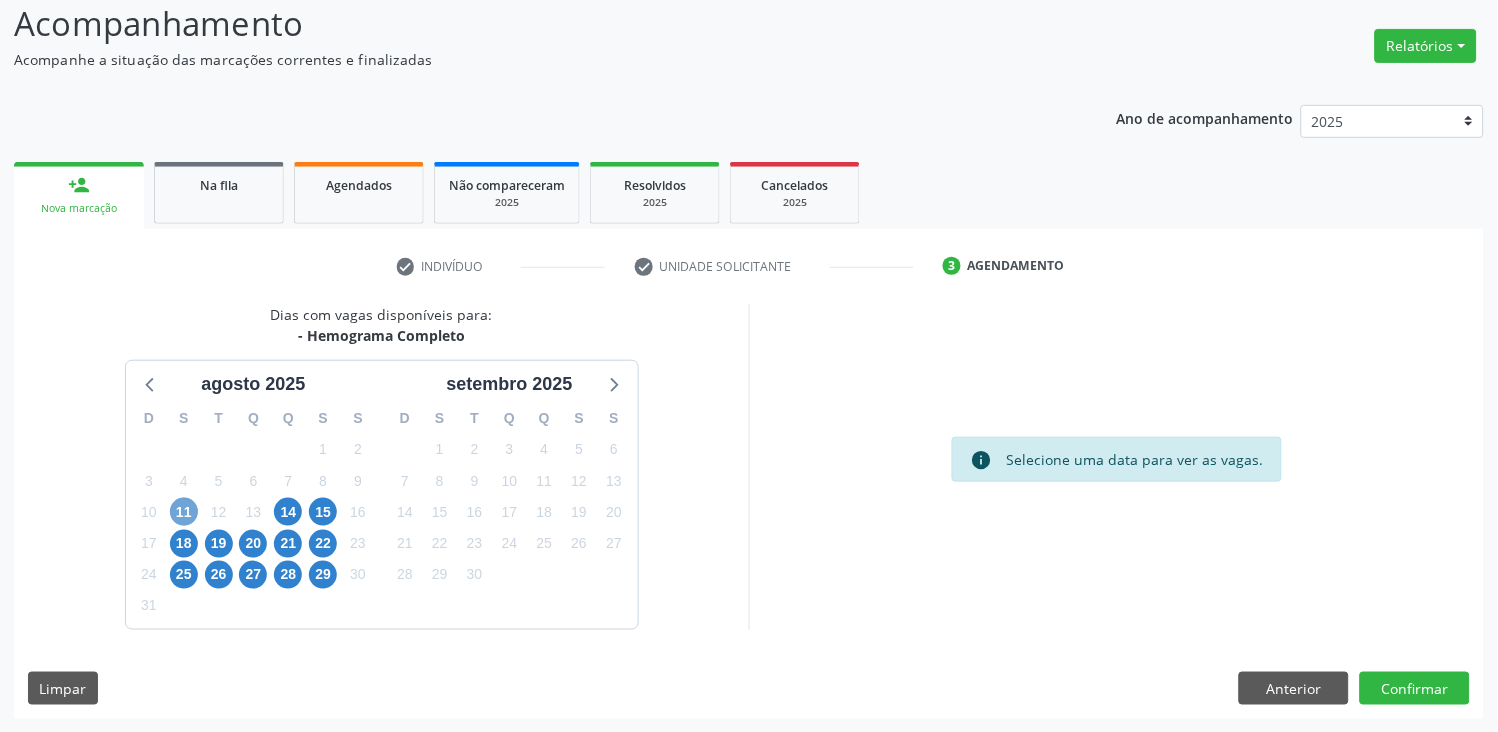 click on "11" at bounding box center [184, 512] 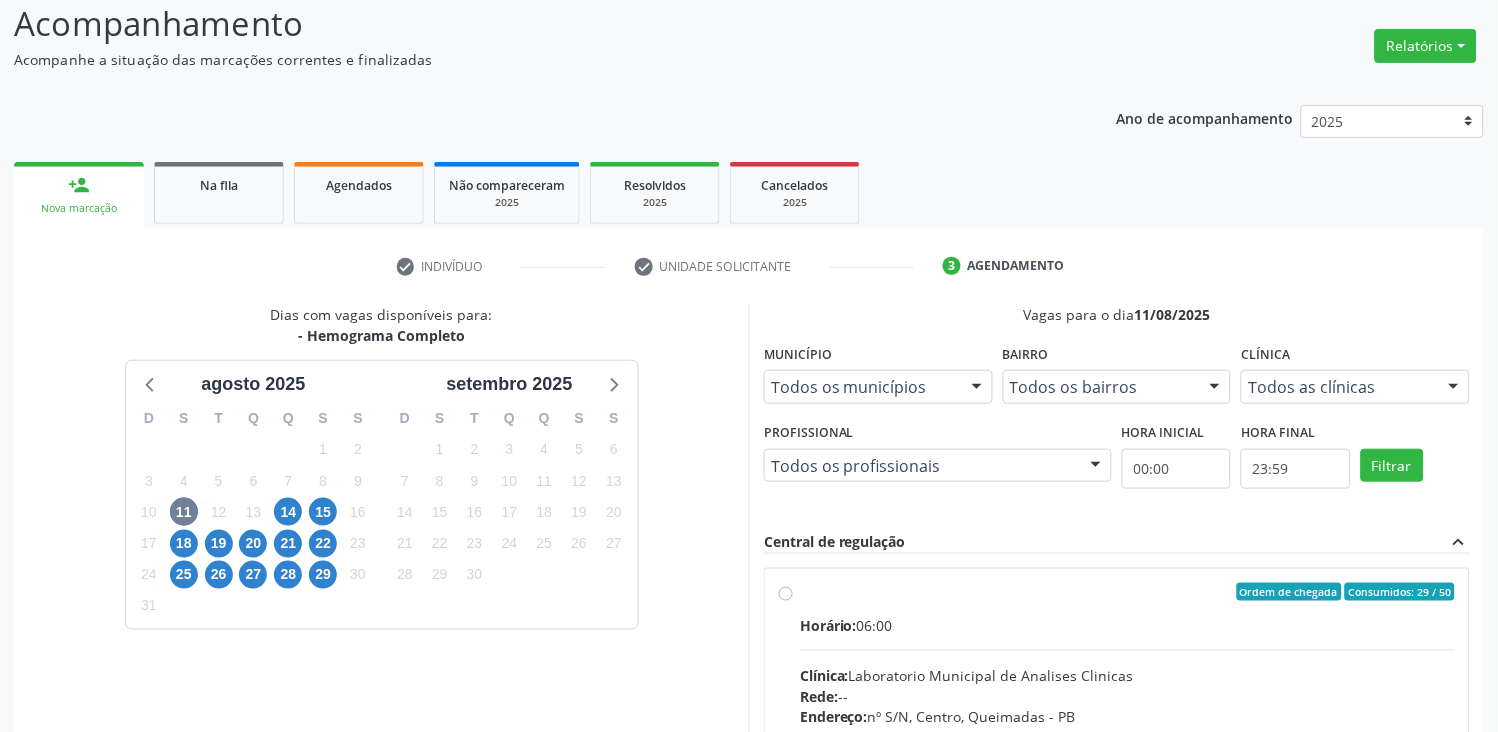 click on "Ordem de chegada
Consumidos: 29 / 50" at bounding box center (1127, 592) 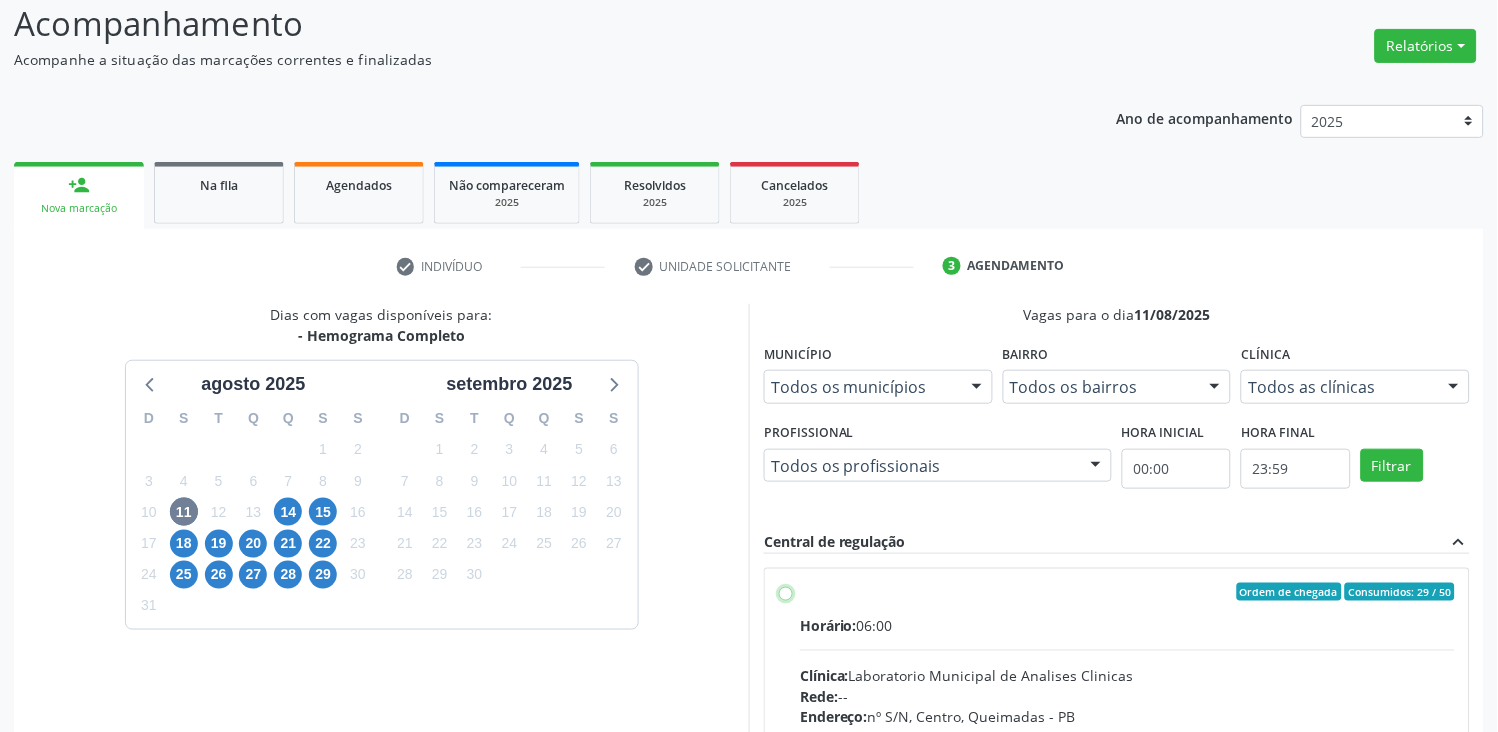 click on "Ordem de chegada
Consumidos: 29 / 50
Horário:   06:00
Clínica:  Laboratorio Municipal de Analises Clinicas
Rede:
--
Endereço:   nº S/N, Centro, Queimadas - PB
Telefone:   ([PHONE])
Profissional:
--
Informações adicionais sobre o atendimento
Idade de atendimento:
Sem restrição
Gênero(s) atendido(s):
Sem restrição
Informações adicionais:
--" at bounding box center [786, 592] 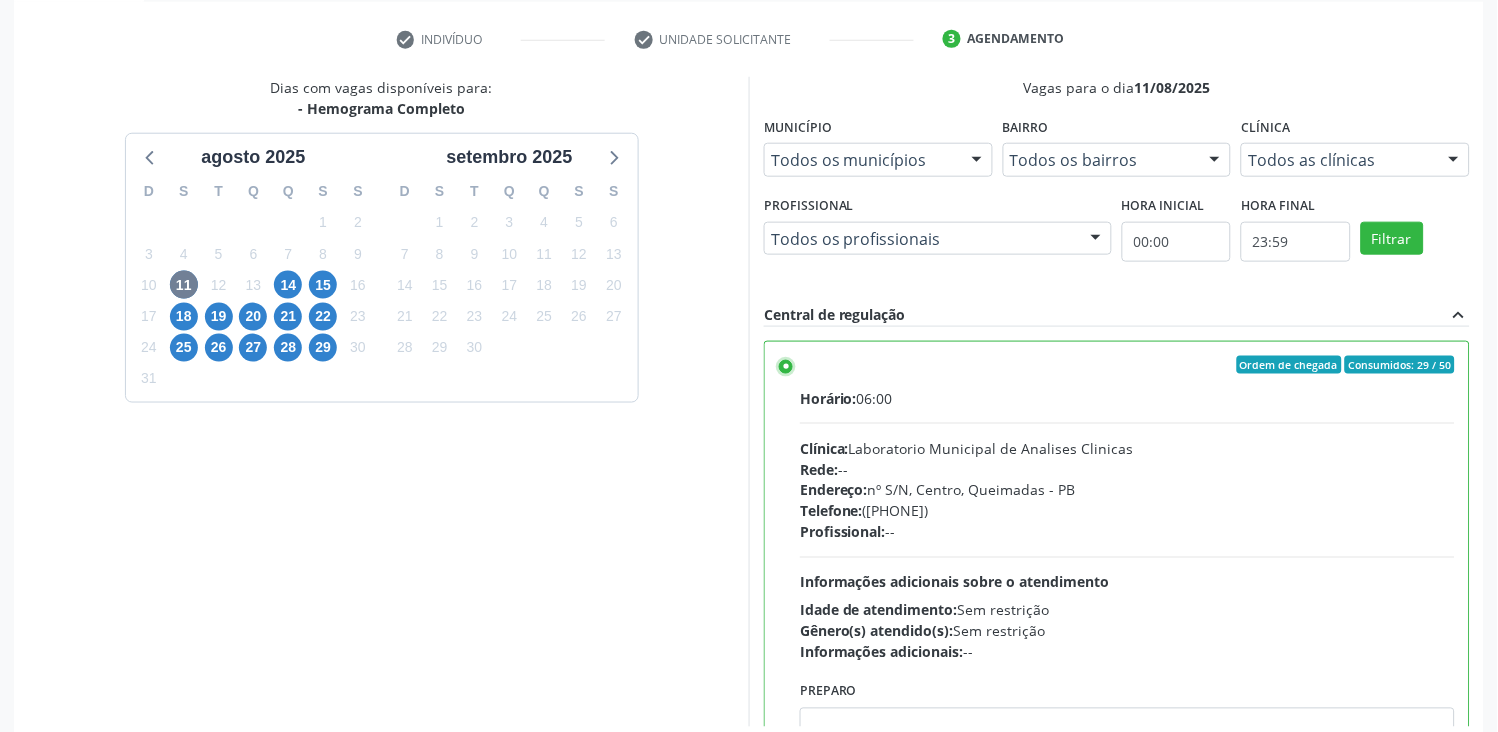 scroll, scrollTop: 462, scrollLeft: 0, axis: vertical 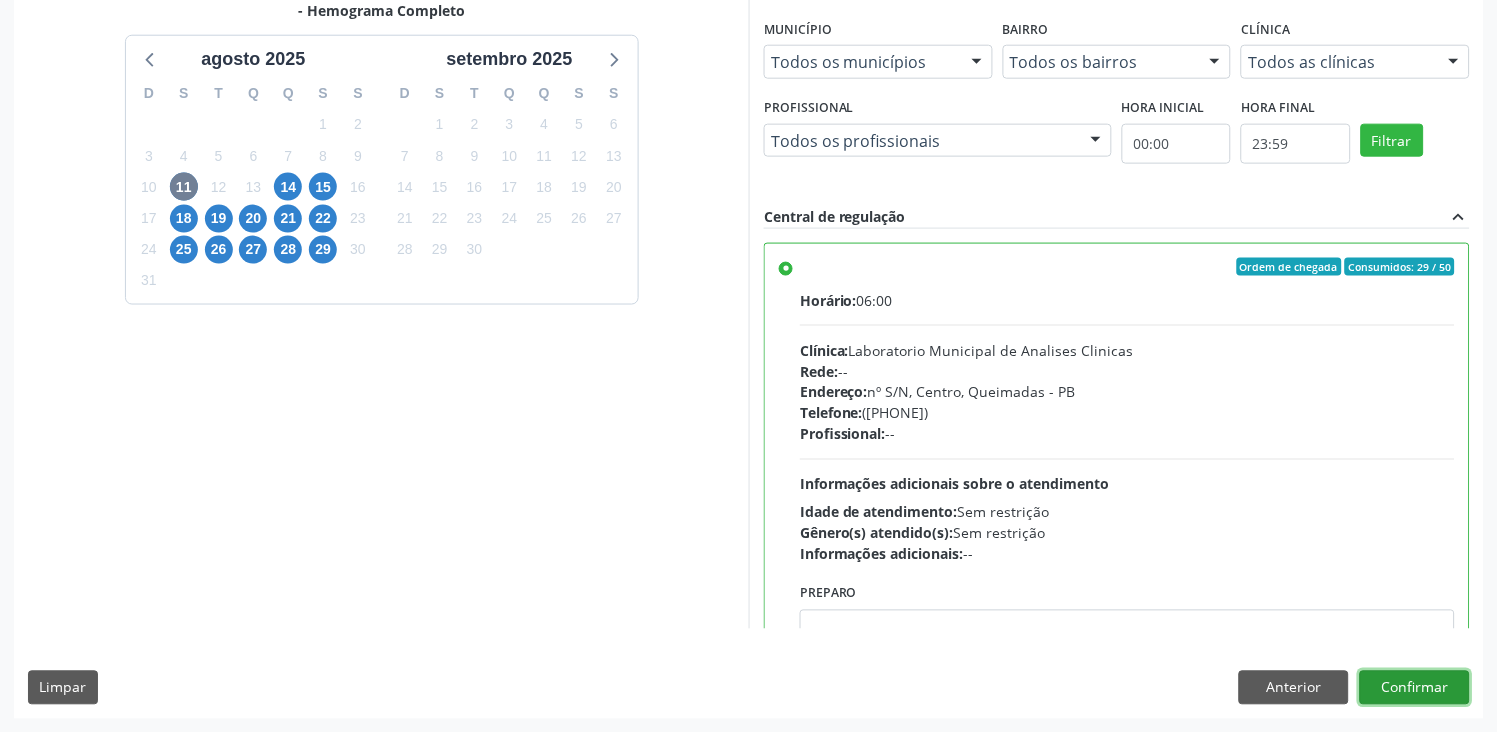 click on "Confirmar" at bounding box center [1415, 688] 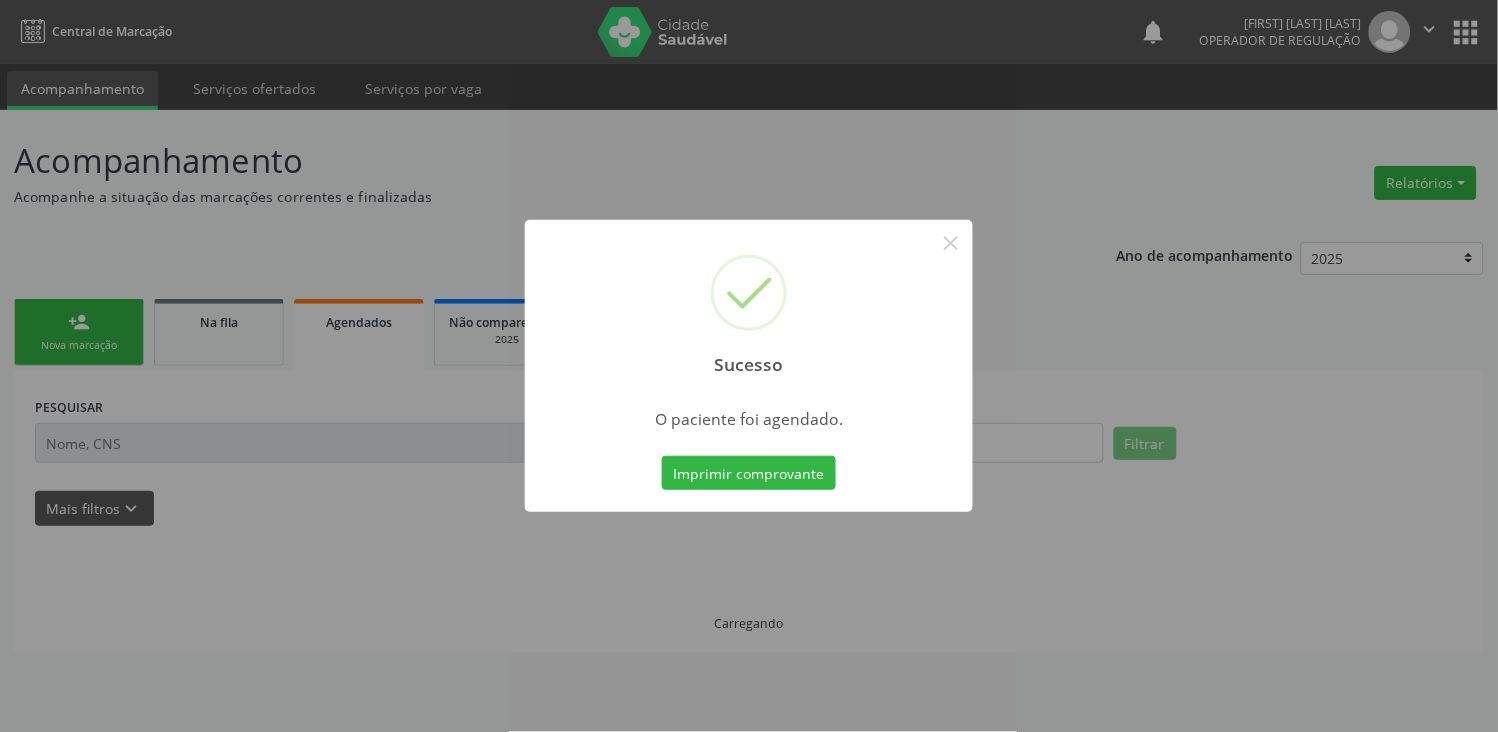scroll, scrollTop: 0, scrollLeft: 0, axis: both 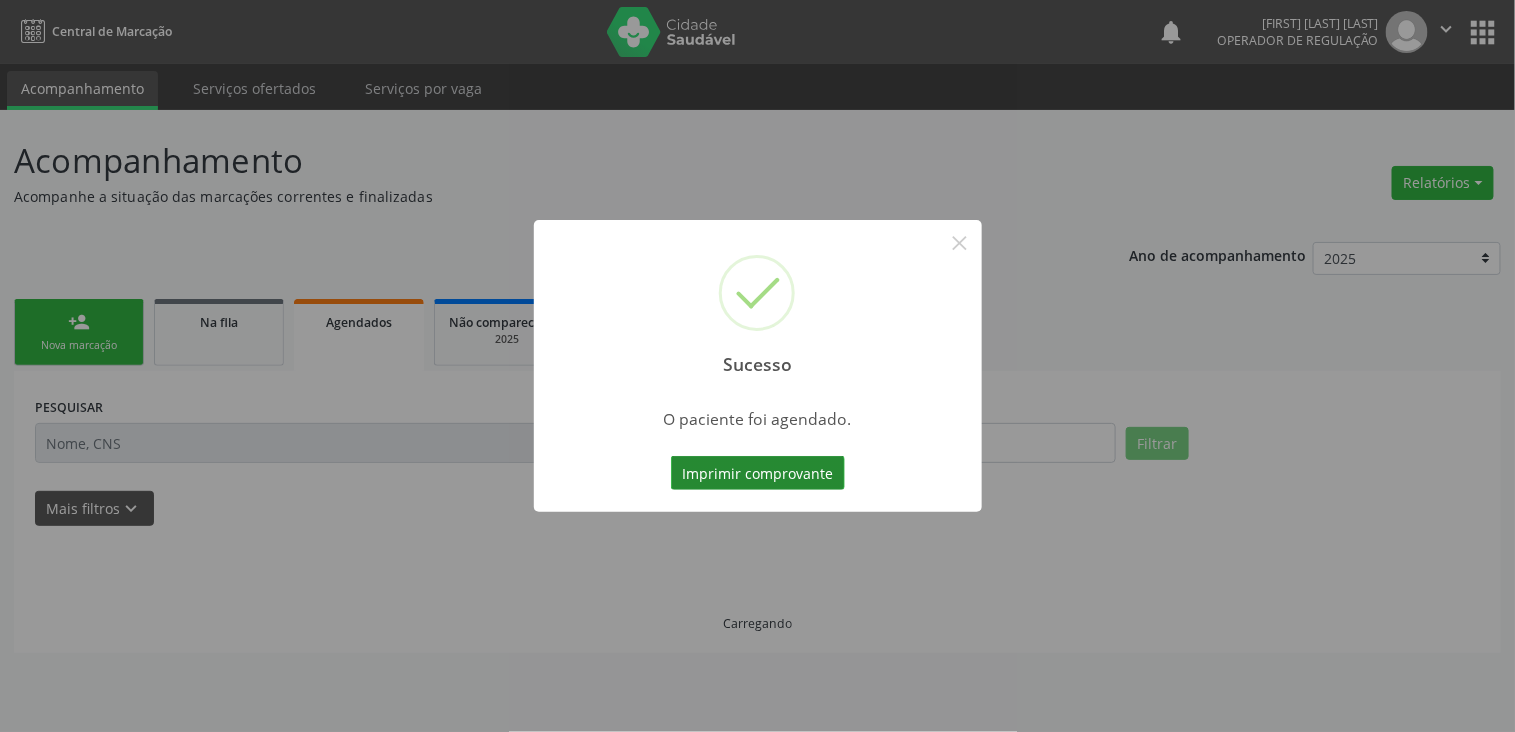 click on "Imprimir comprovante" at bounding box center (758, 473) 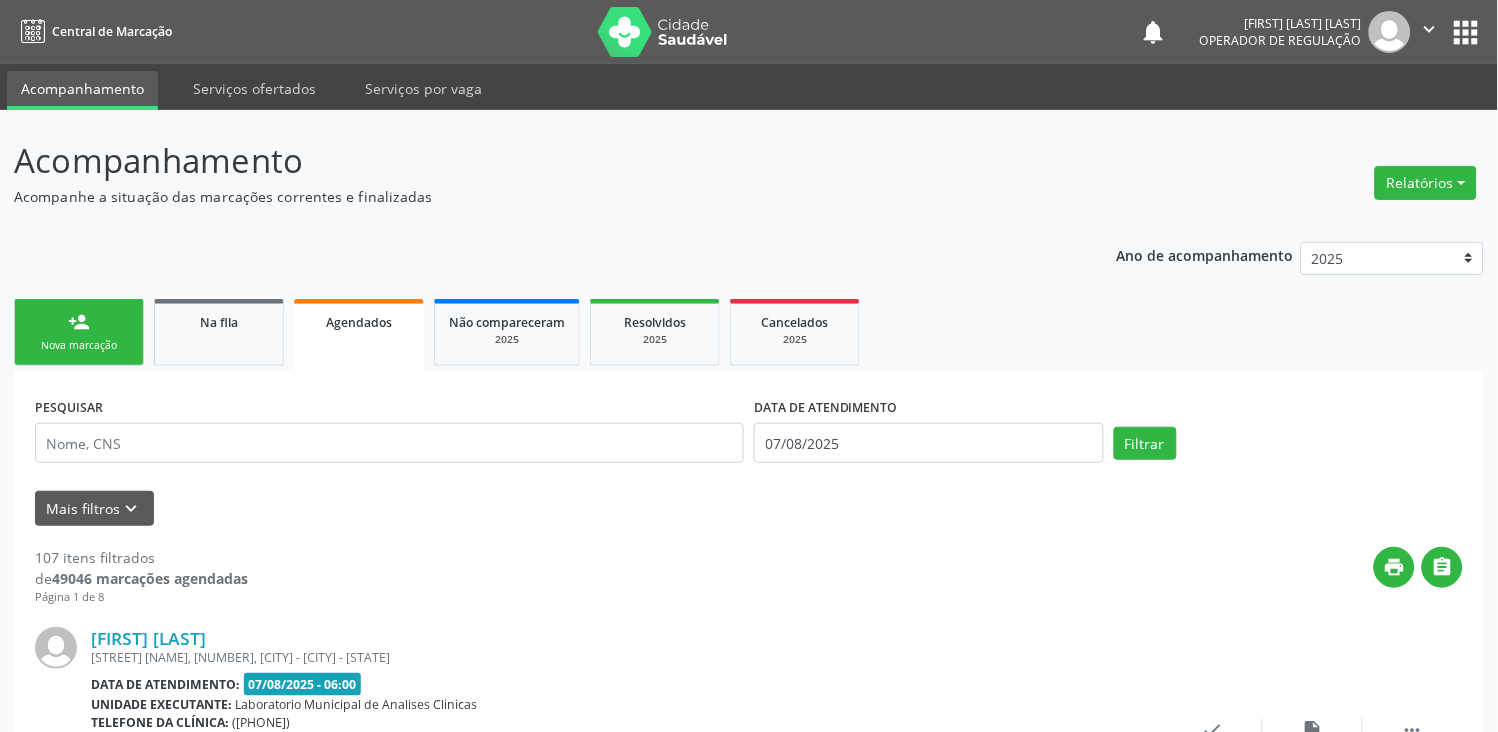 click on "person_add
Nova marcação" at bounding box center [79, 332] 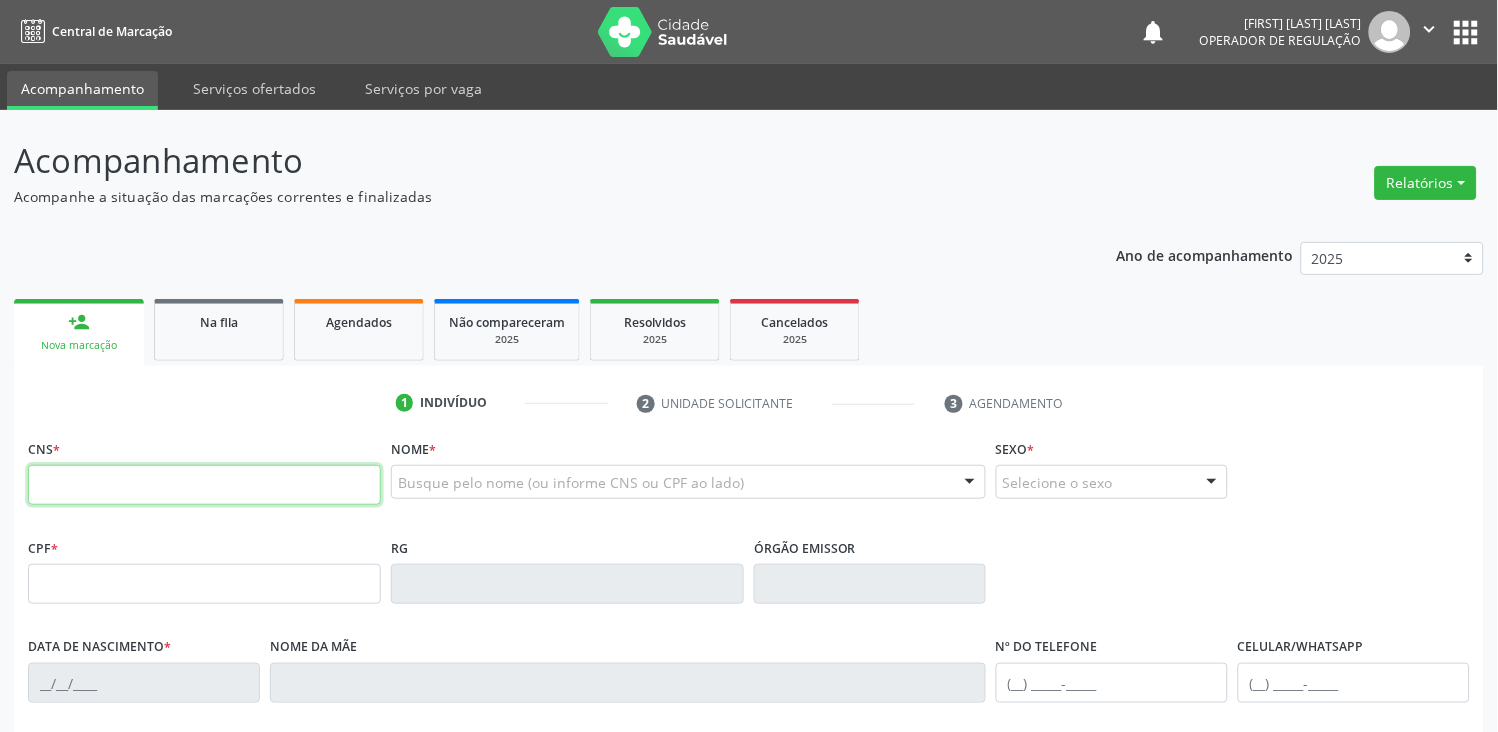 click at bounding box center (204, 485) 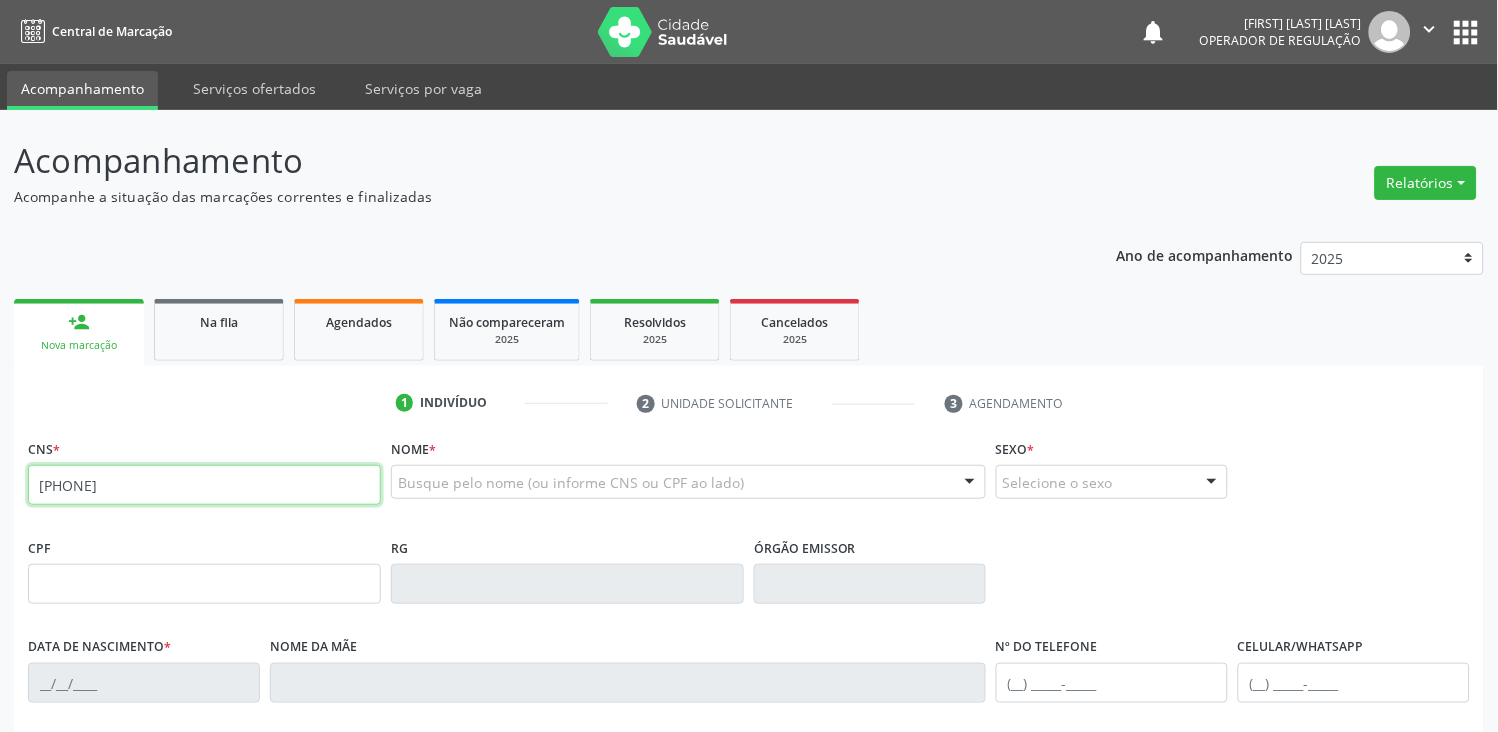 type on "[PHONE]" 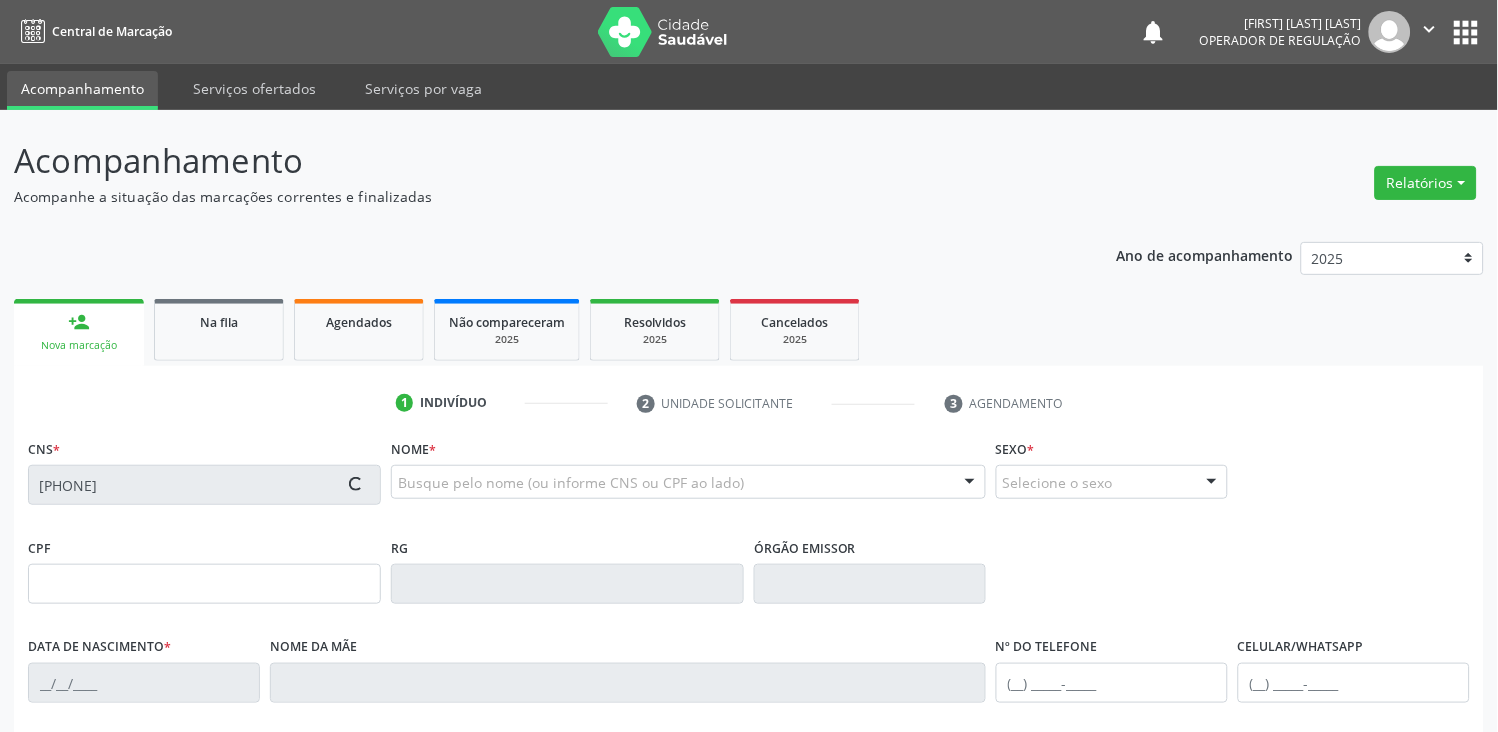 type on "[CPF]" 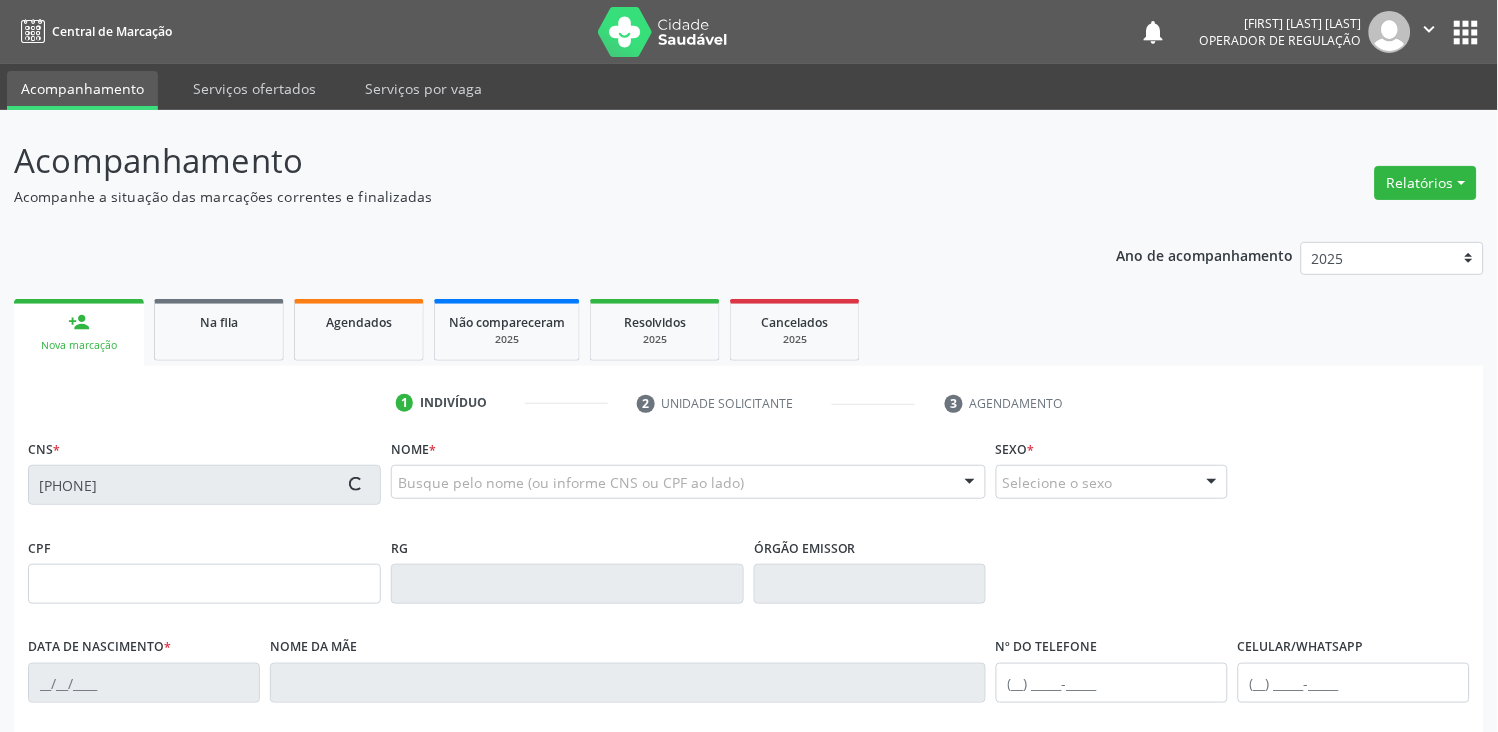 type on "[DATE]" 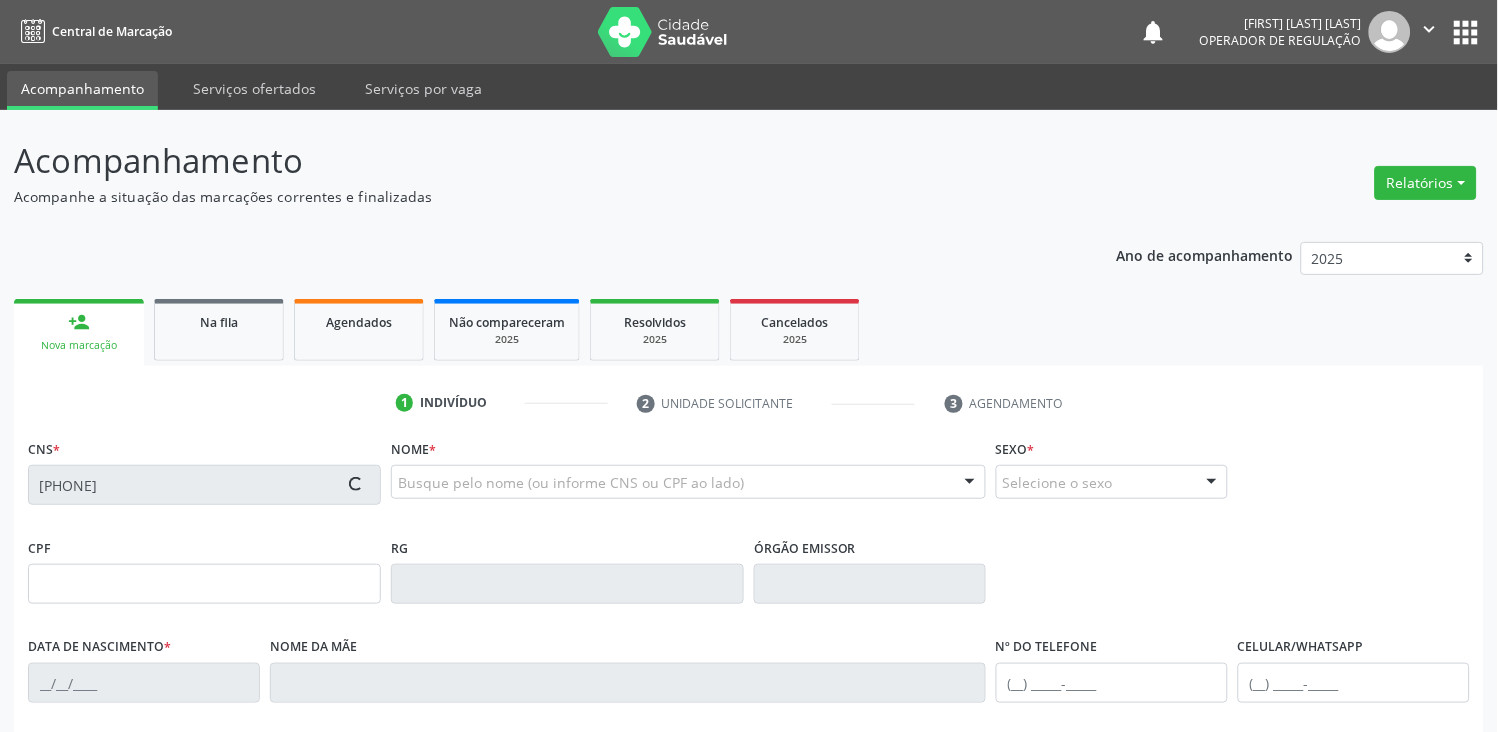 type on "([PHONE])" 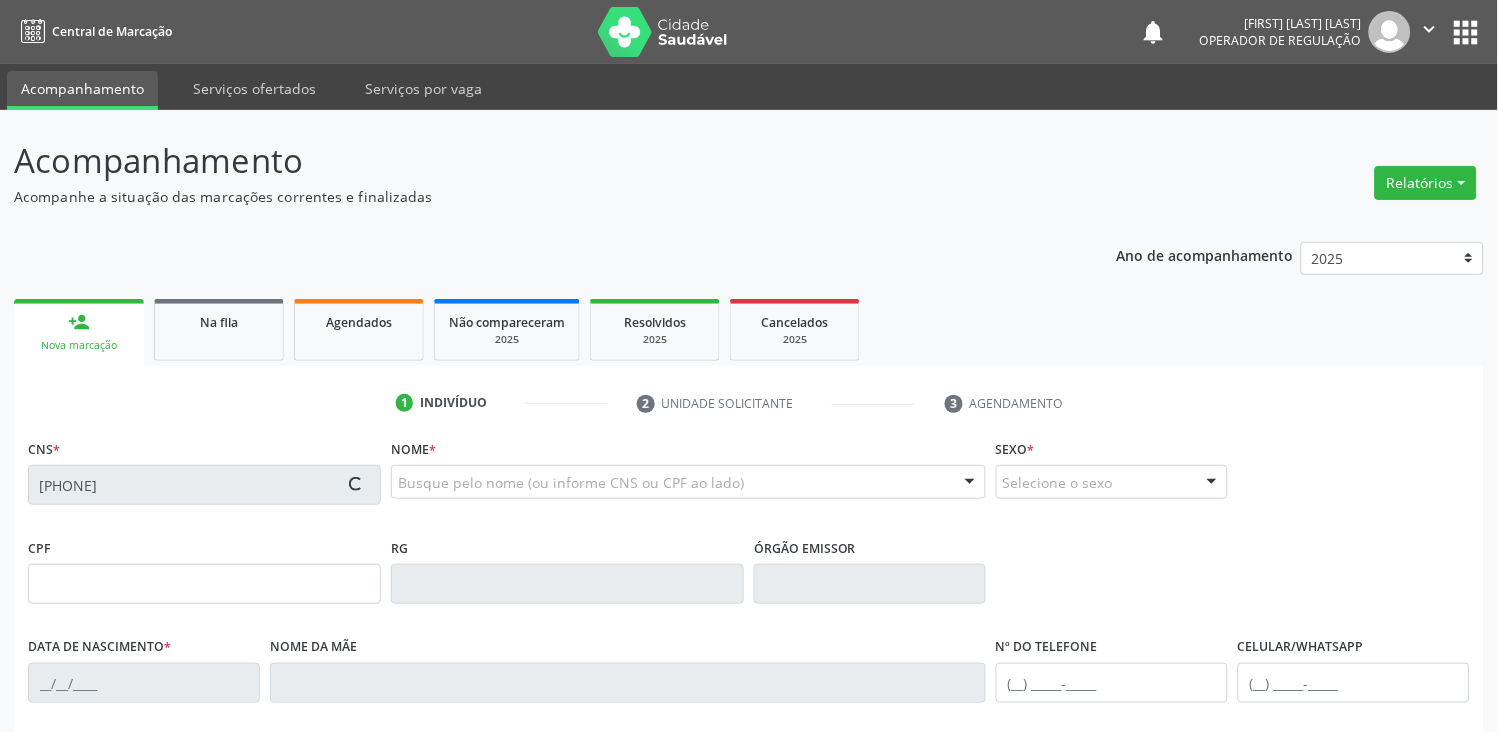 type on "118" 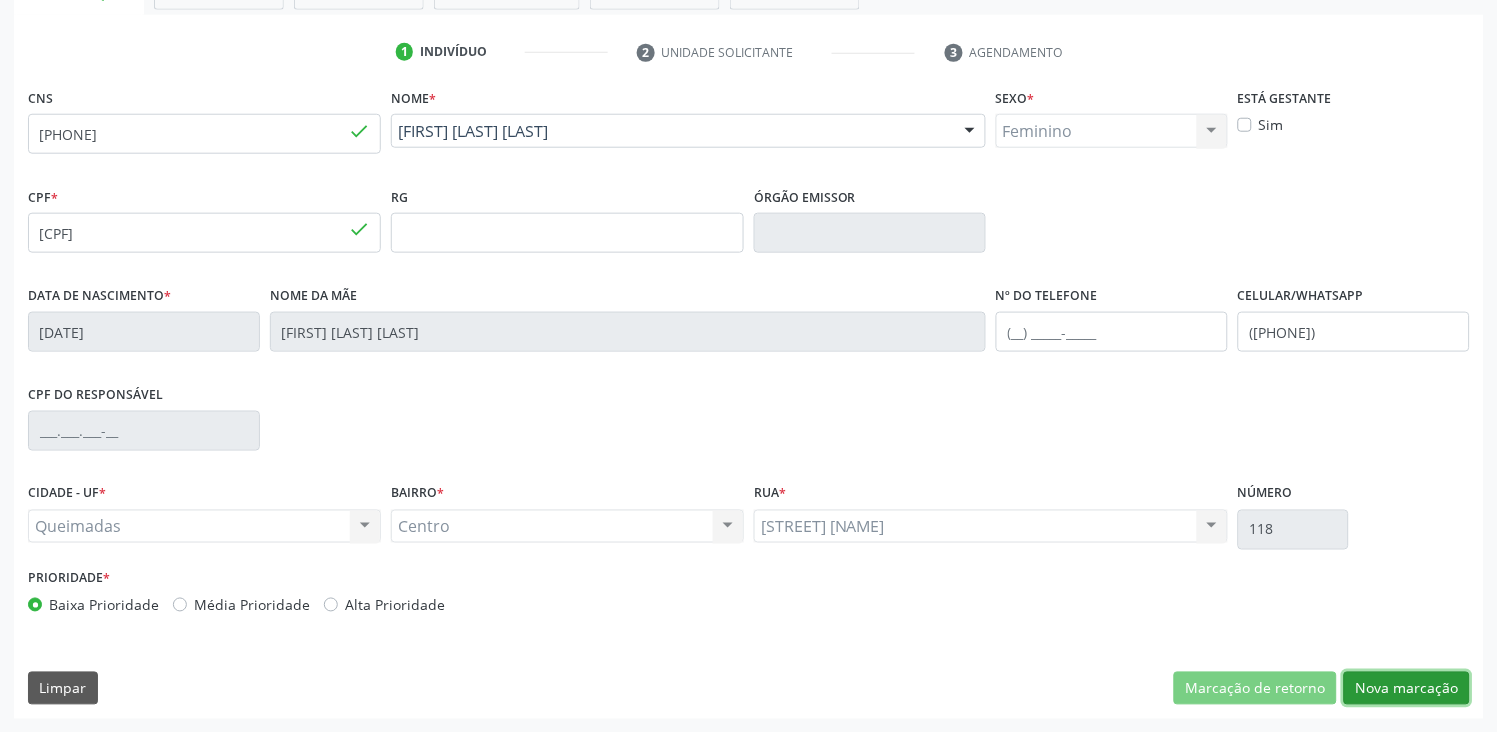 click on "Nova marcação" at bounding box center [1407, 689] 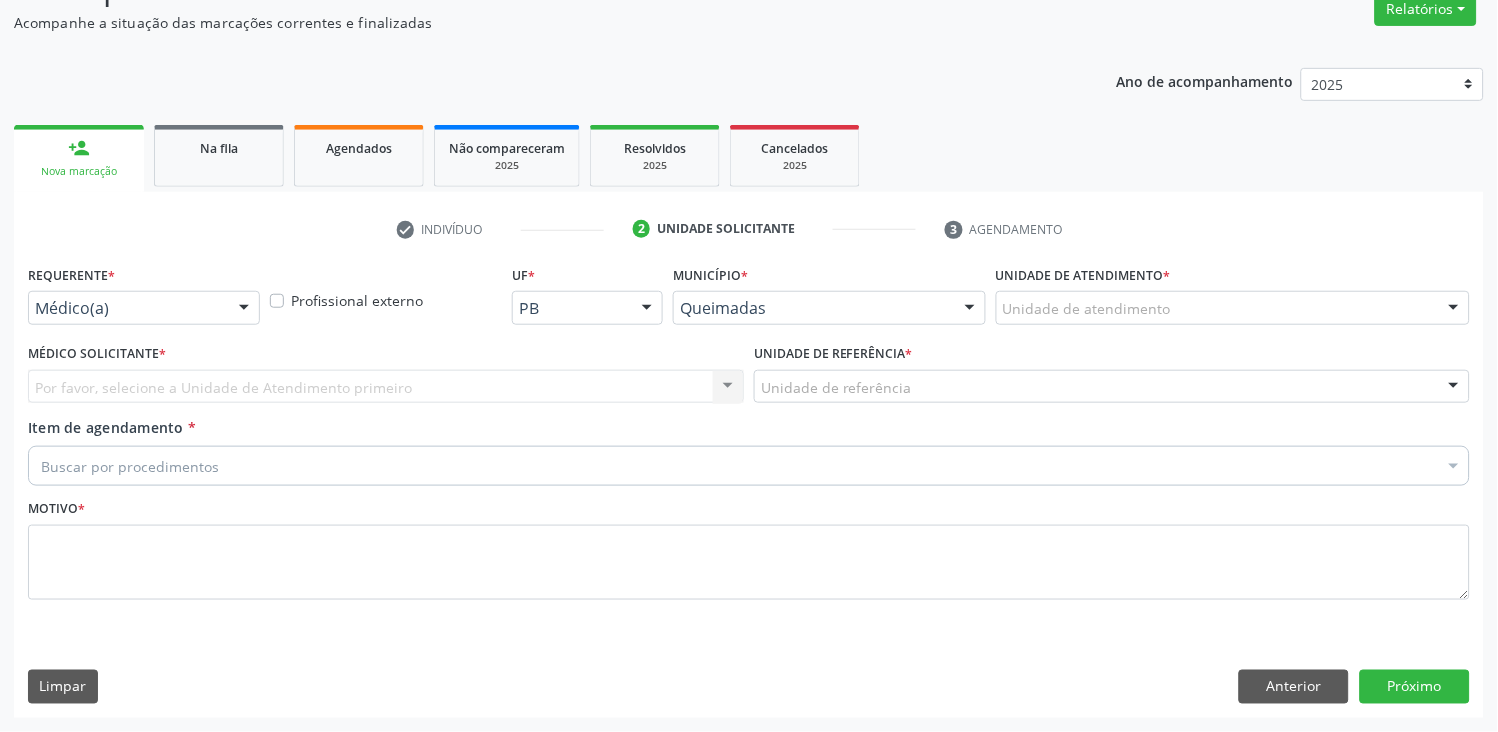 scroll, scrollTop: 173, scrollLeft: 0, axis: vertical 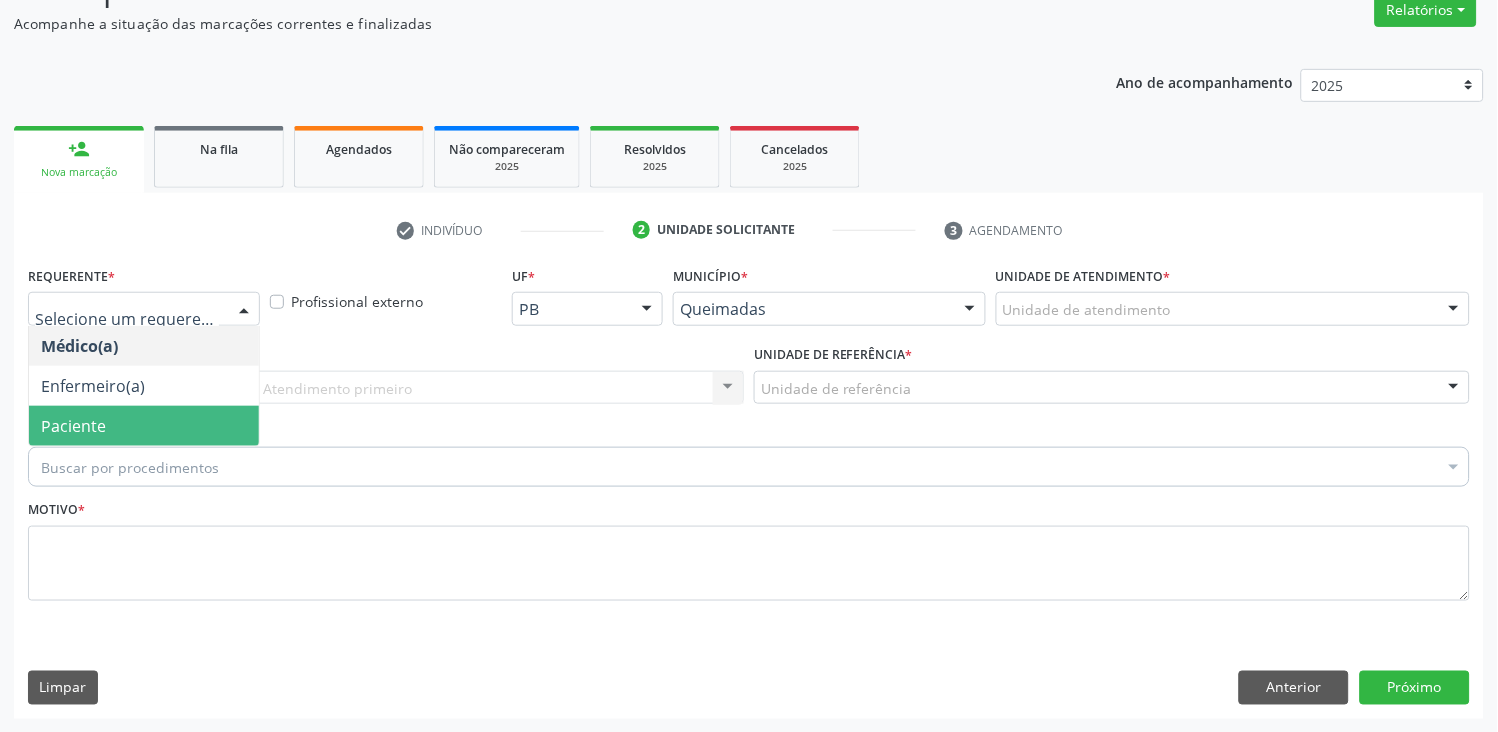 click on "Paciente" at bounding box center [144, 426] 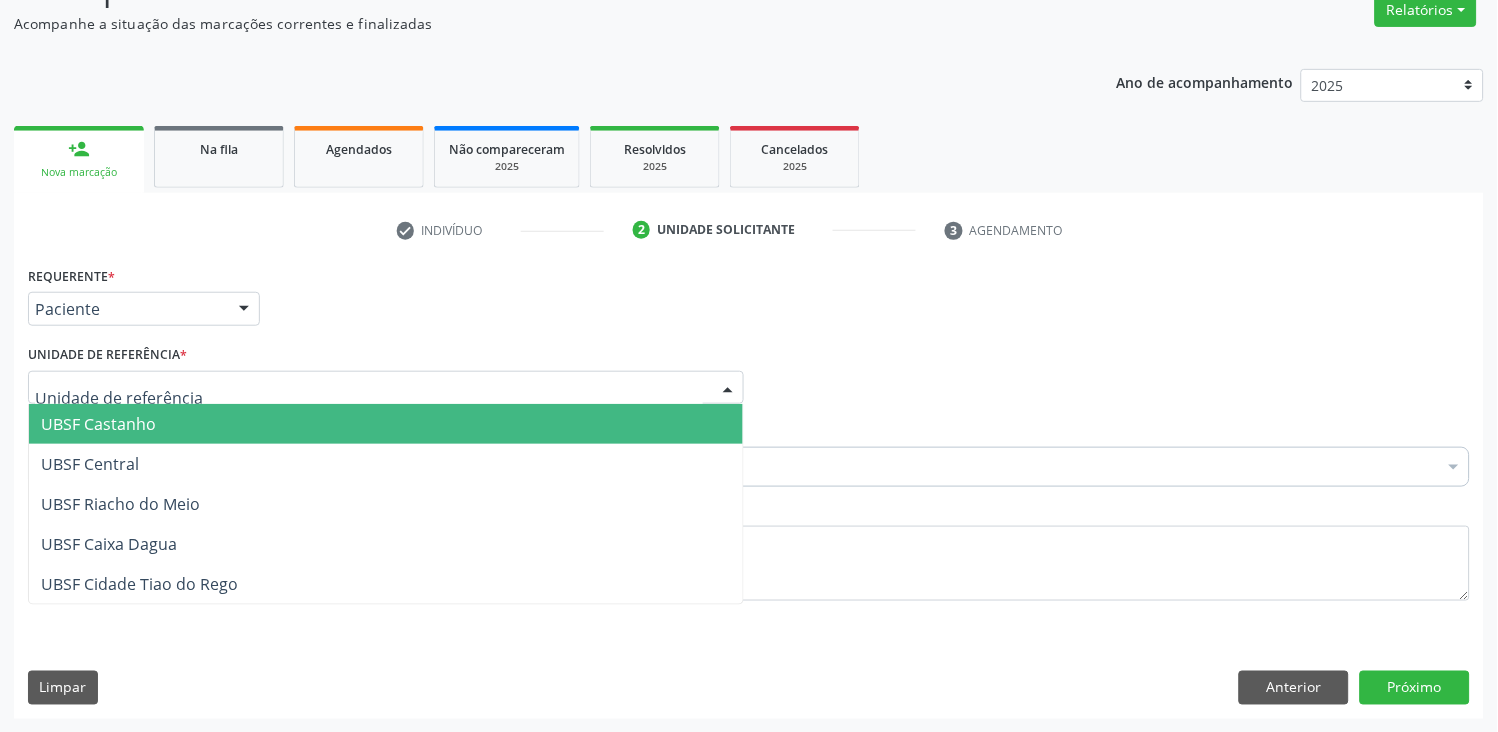 type on "C" 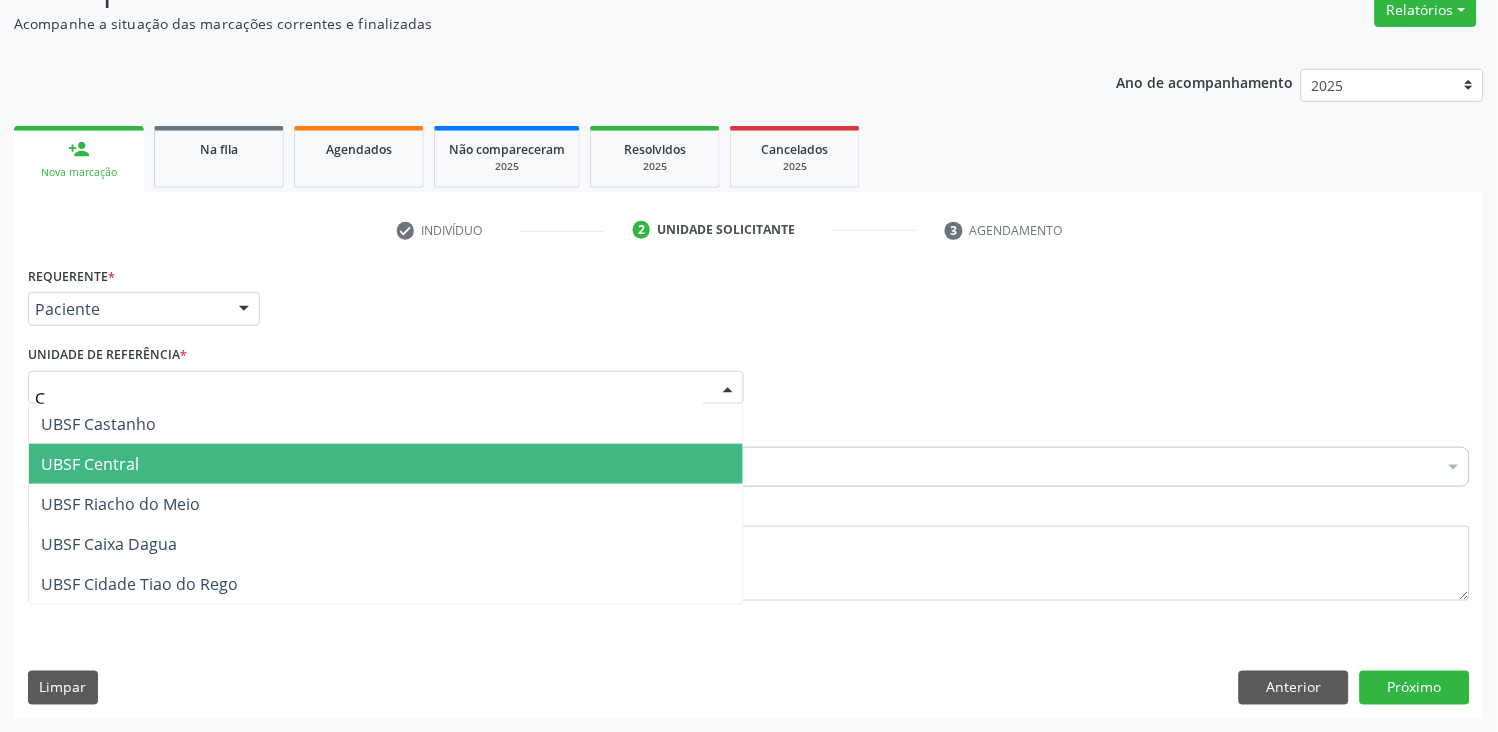 click on "UBSF Central" at bounding box center (386, 464) 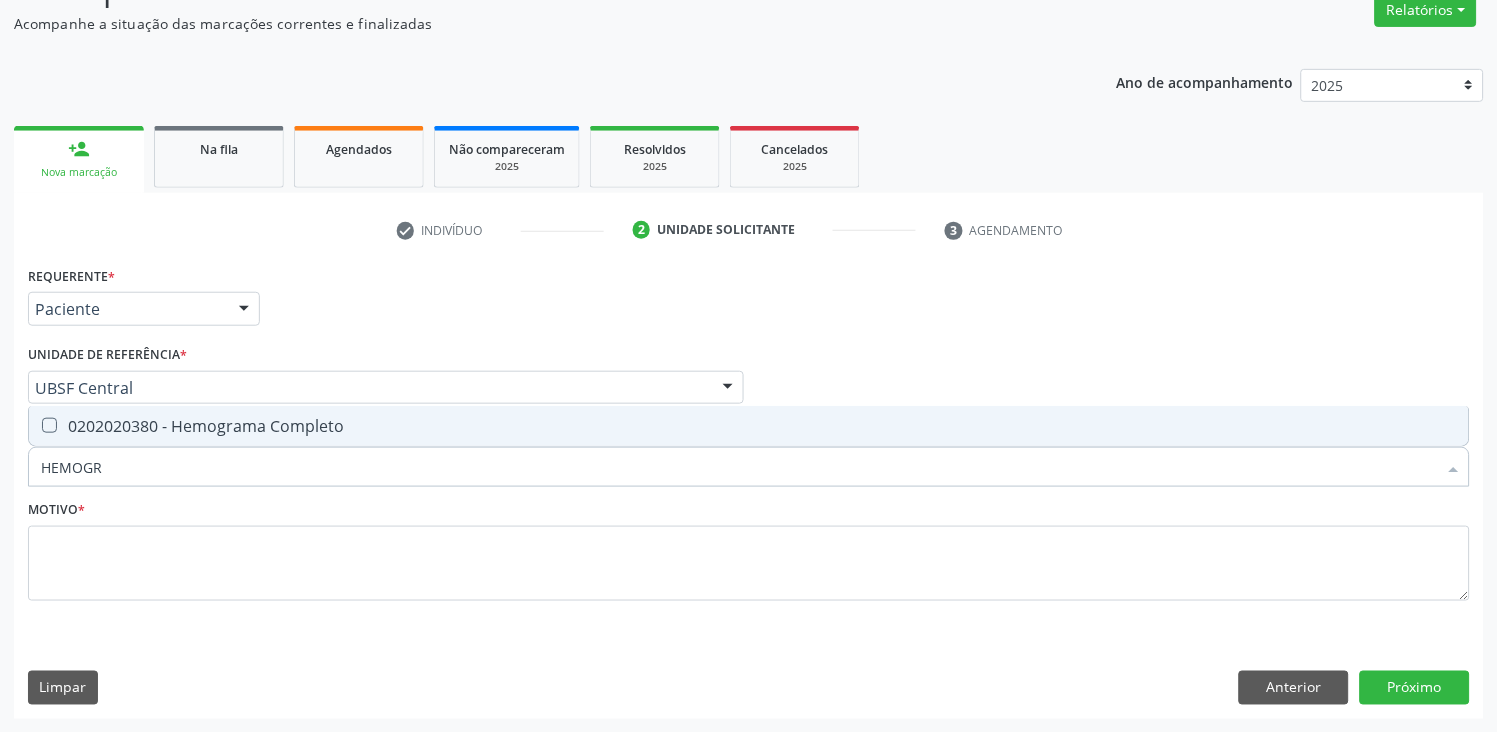 type on "HEMOGRA" 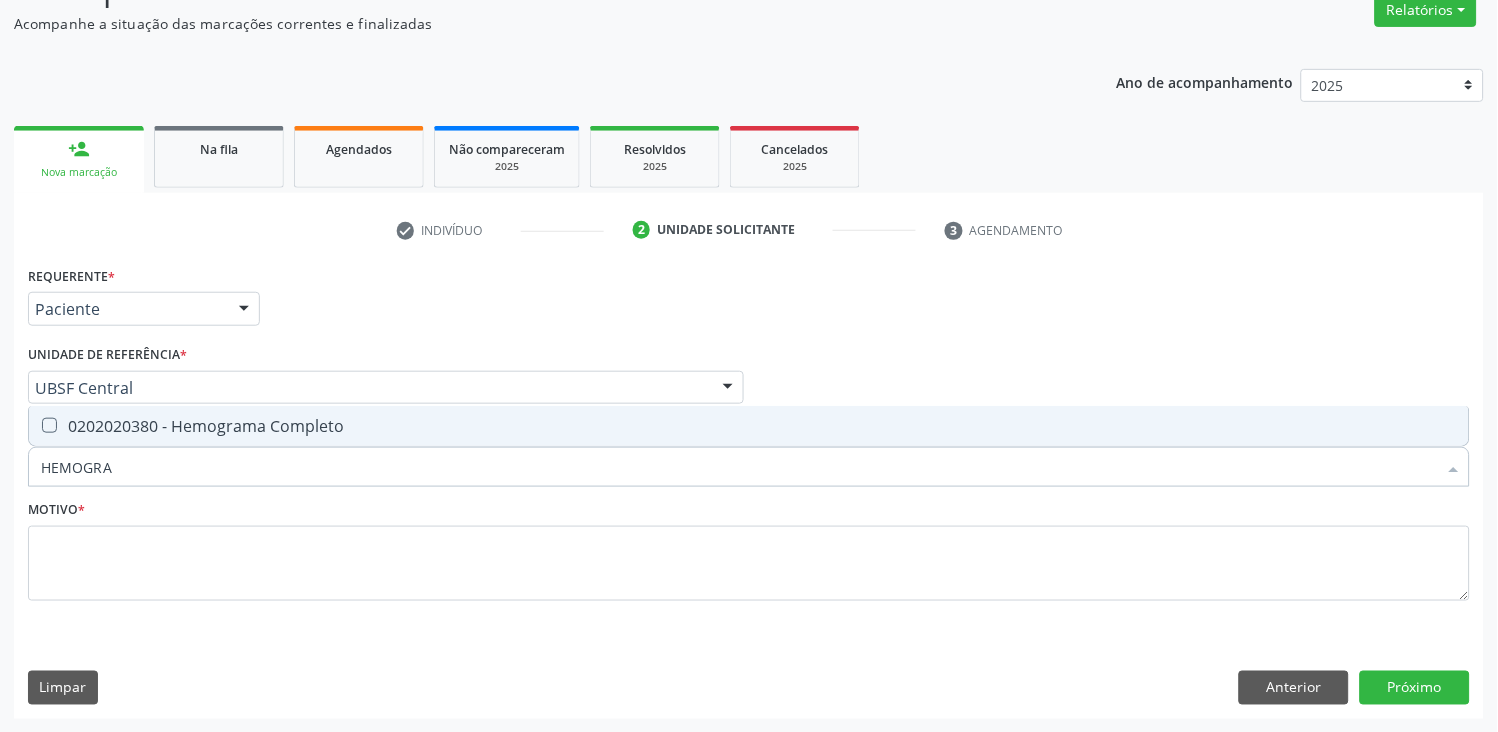 click on "0202020380 - Hemograma Completo" at bounding box center [749, 426] 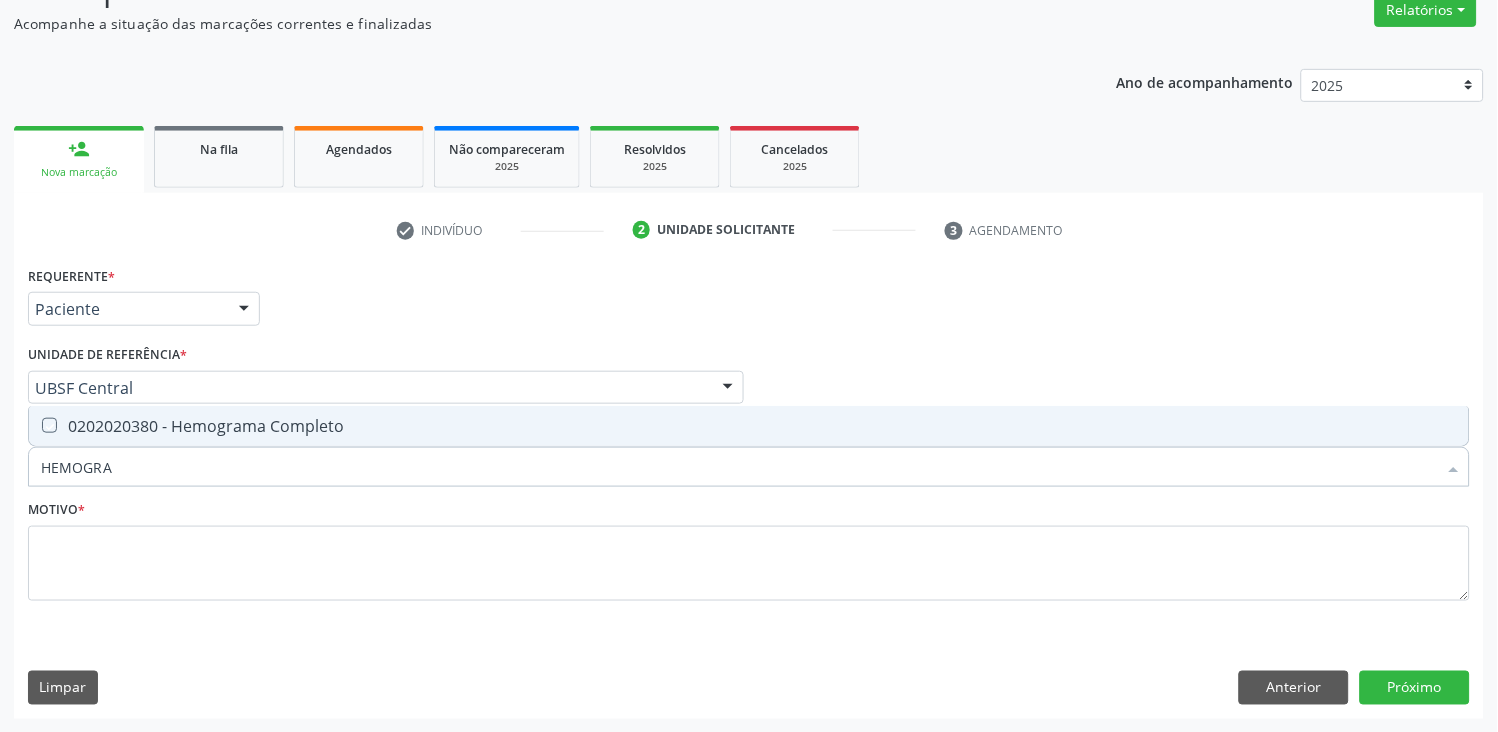 checkbox on "true" 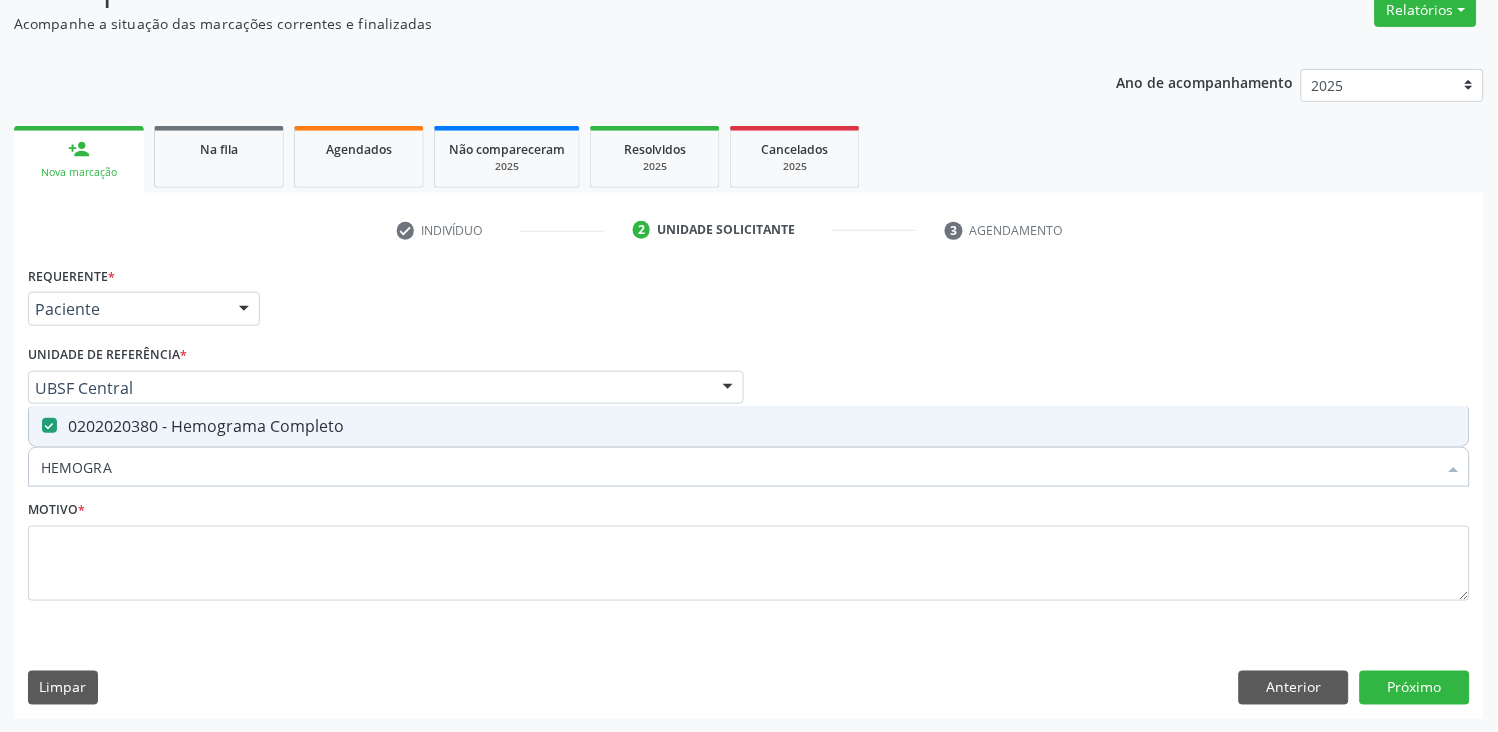 drag, startPoint x: 153, startPoint y: 470, endPoint x: 0, endPoint y: 548, distance: 171.73526 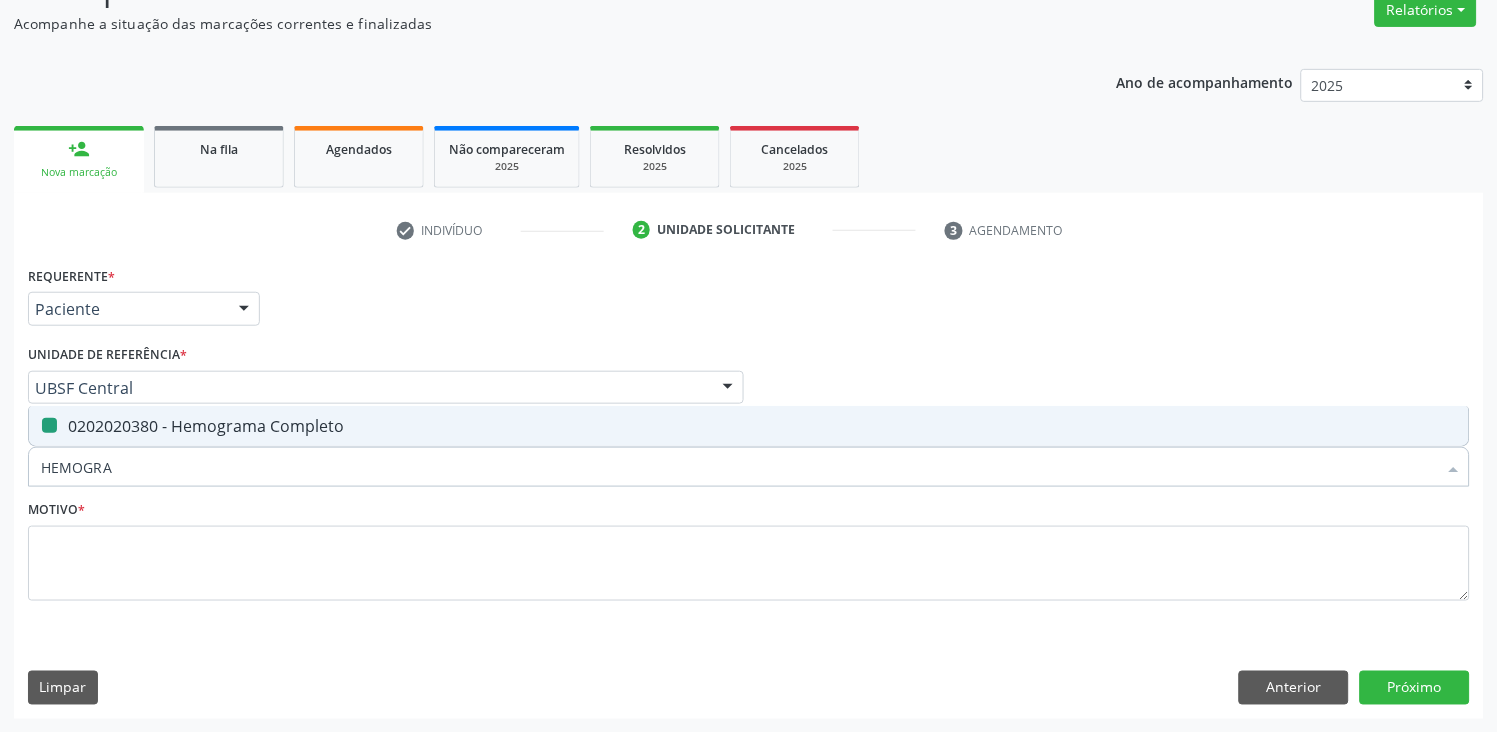 type 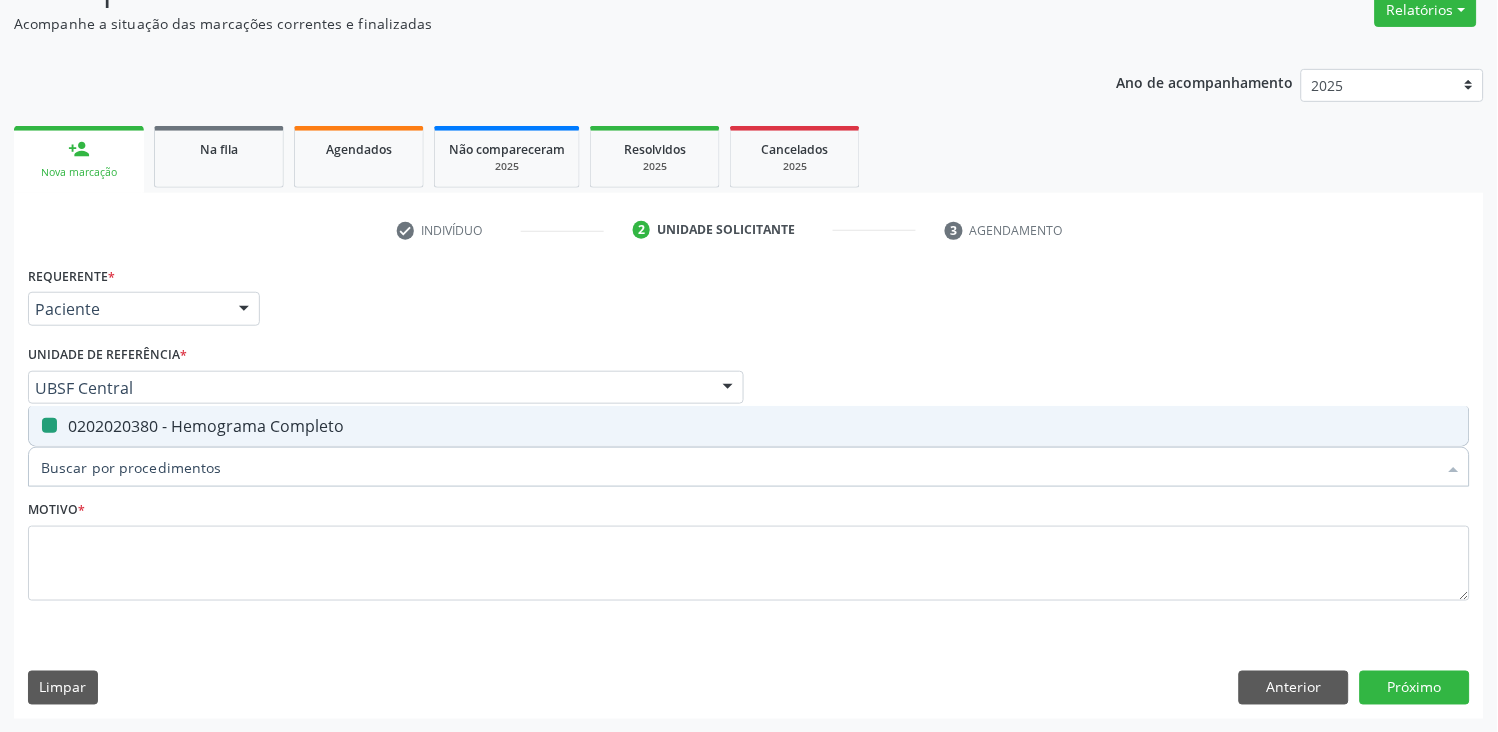 checkbox on "false" 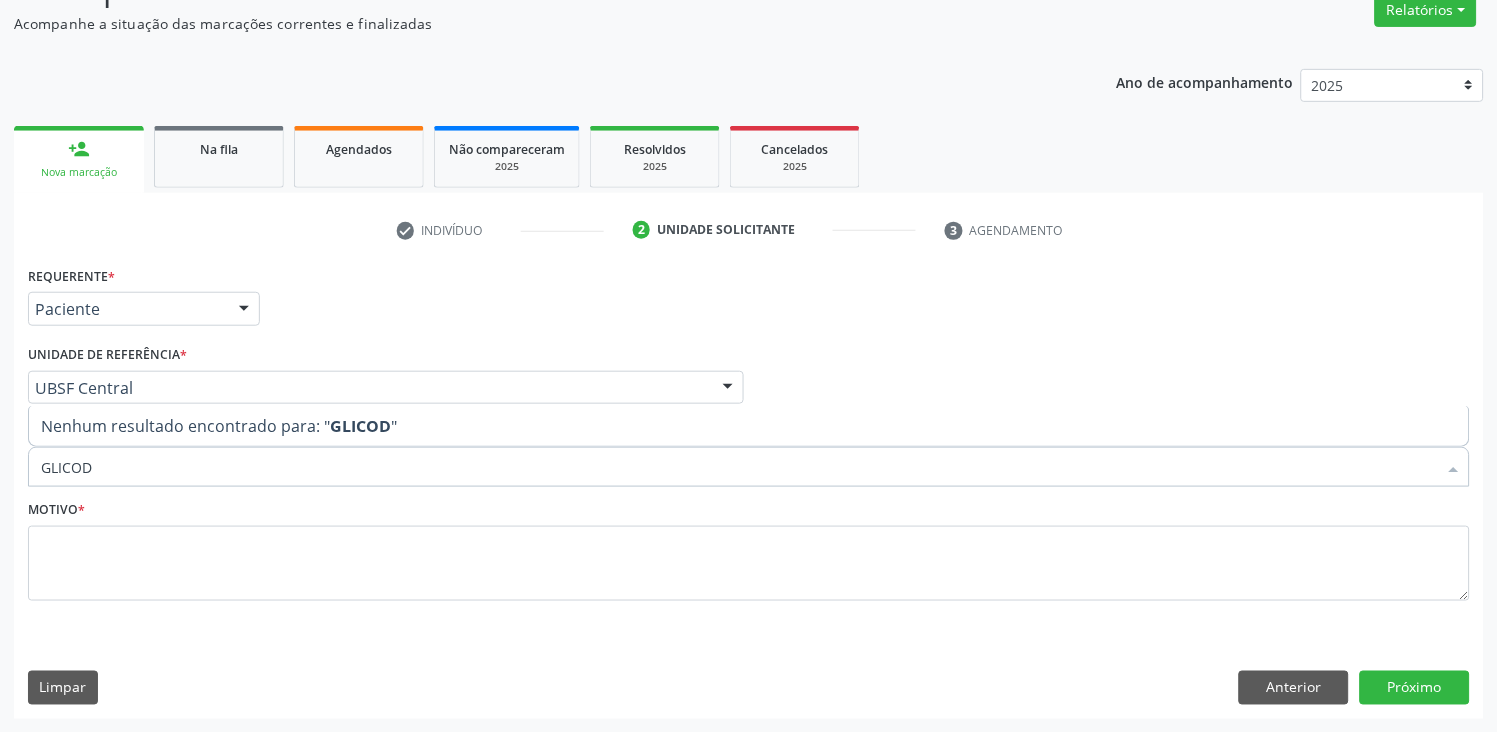 type on "GLICO" 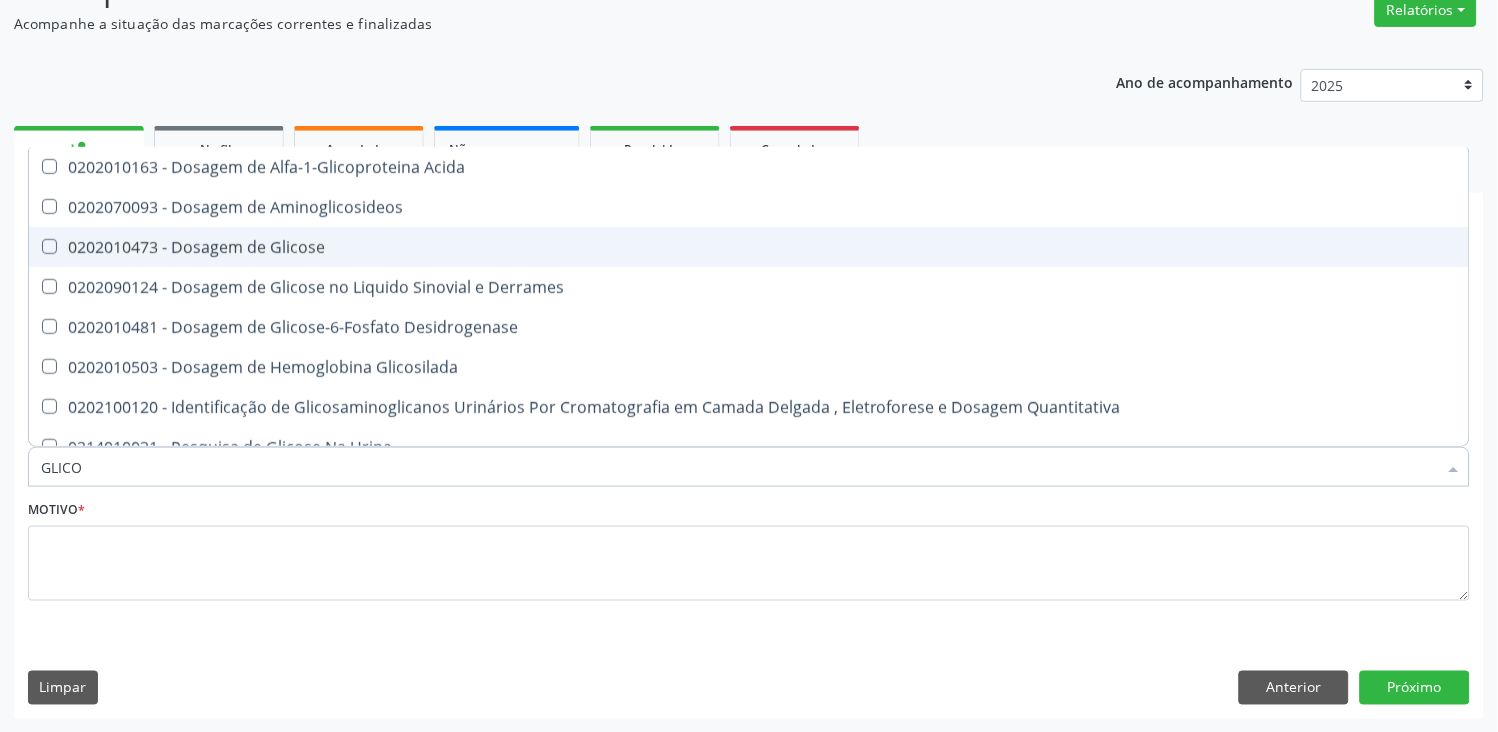 click on "0202010473 - Dosagem de Glicose" at bounding box center (749, 247) 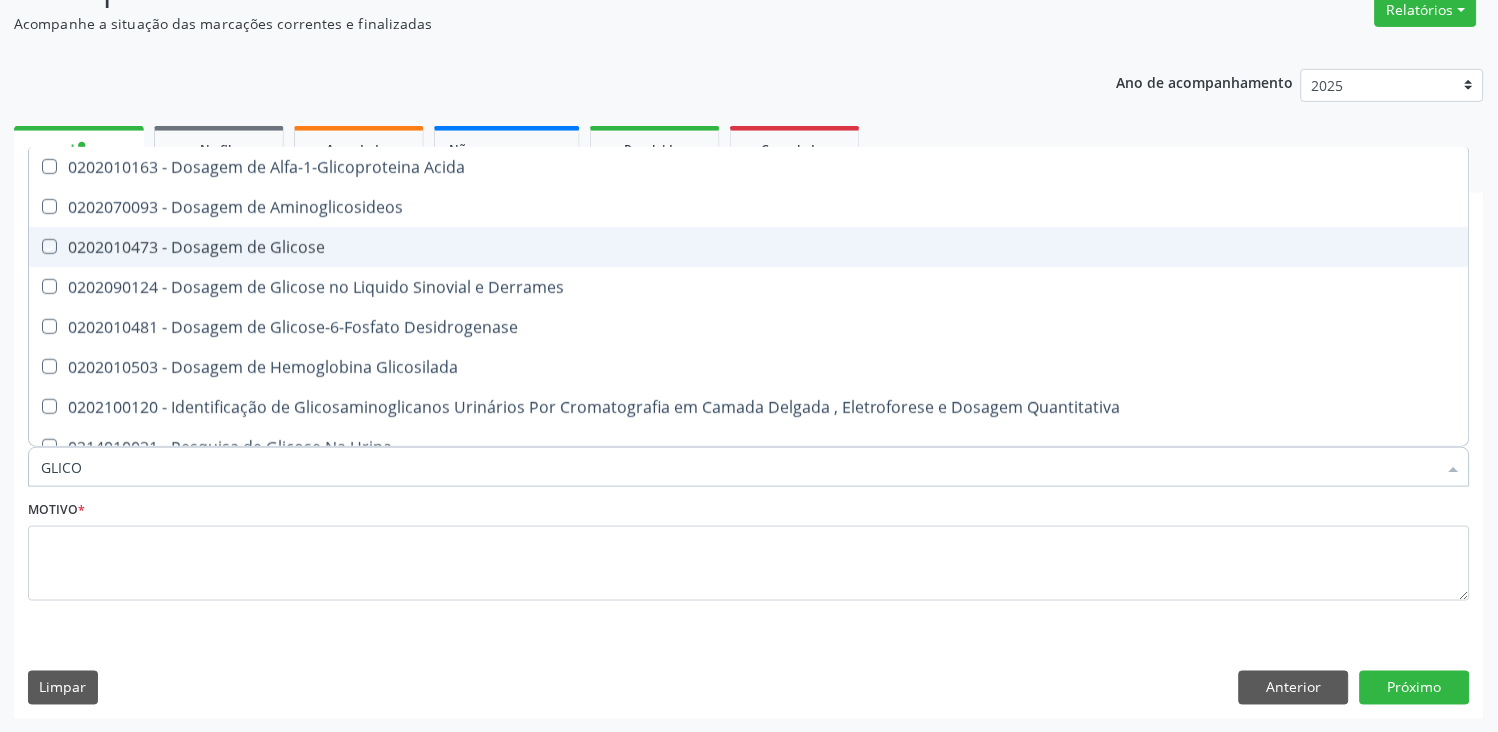 checkbox on "true" 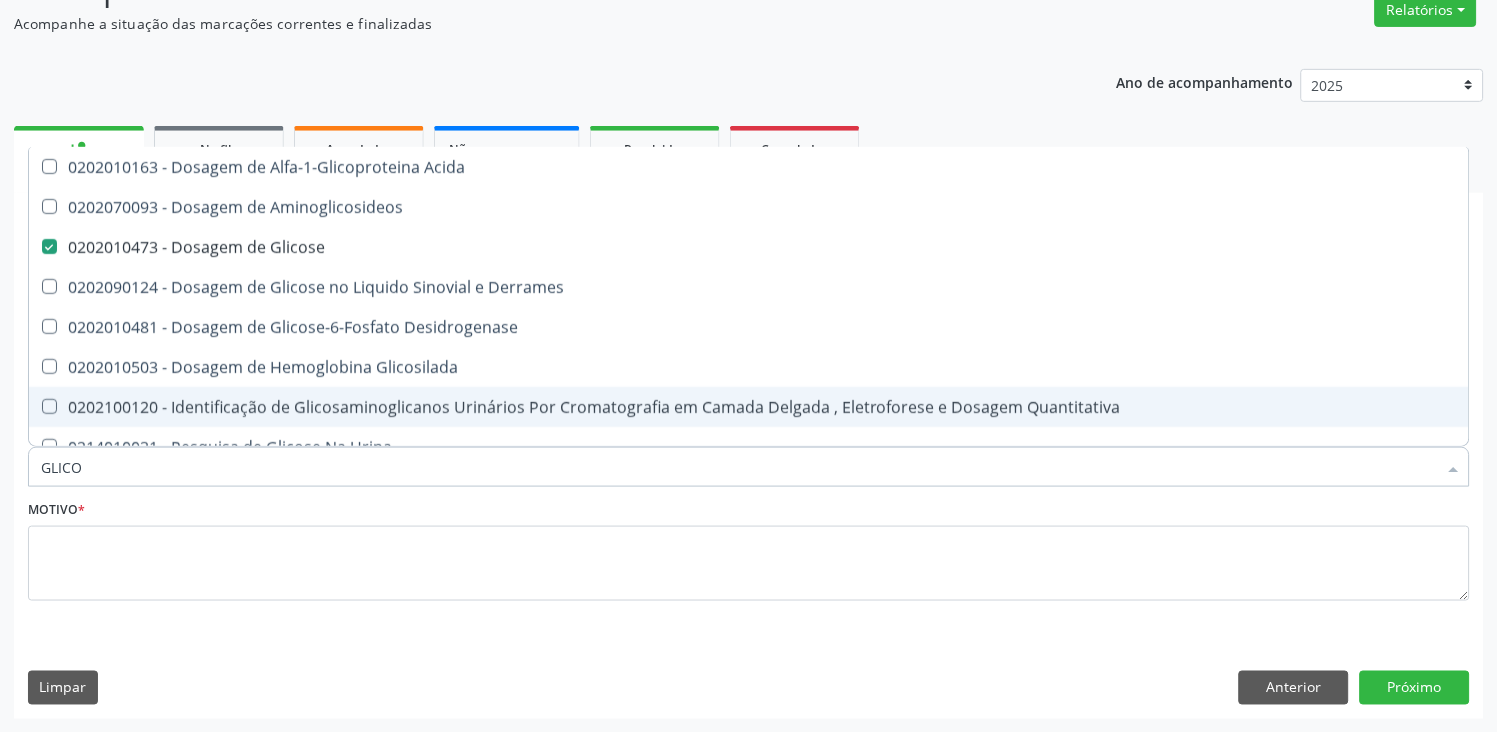 drag, startPoint x: 133, startPoint y: 468, endPoint x: 0, endPoint y: 542, distance: 152.20053 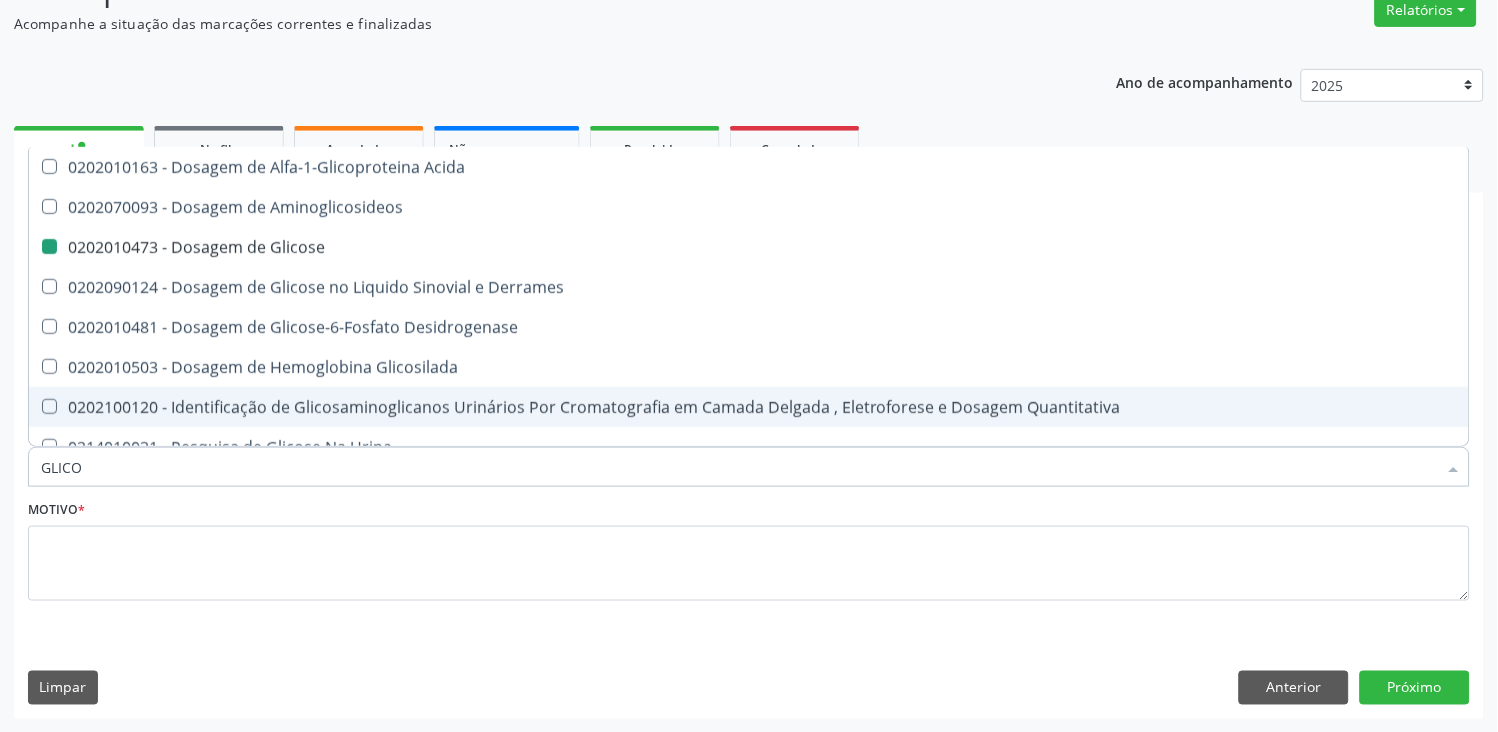 type 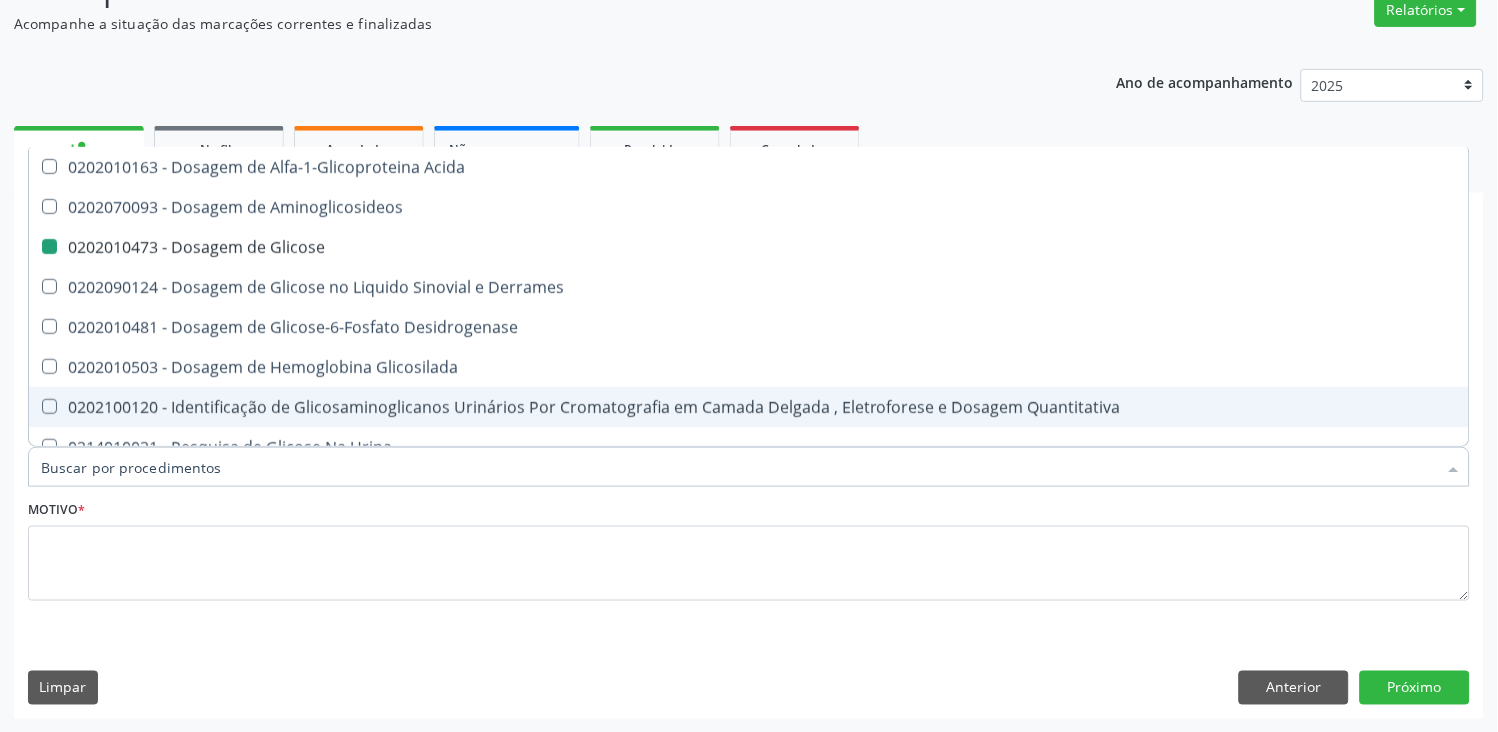 checkbox on "false" 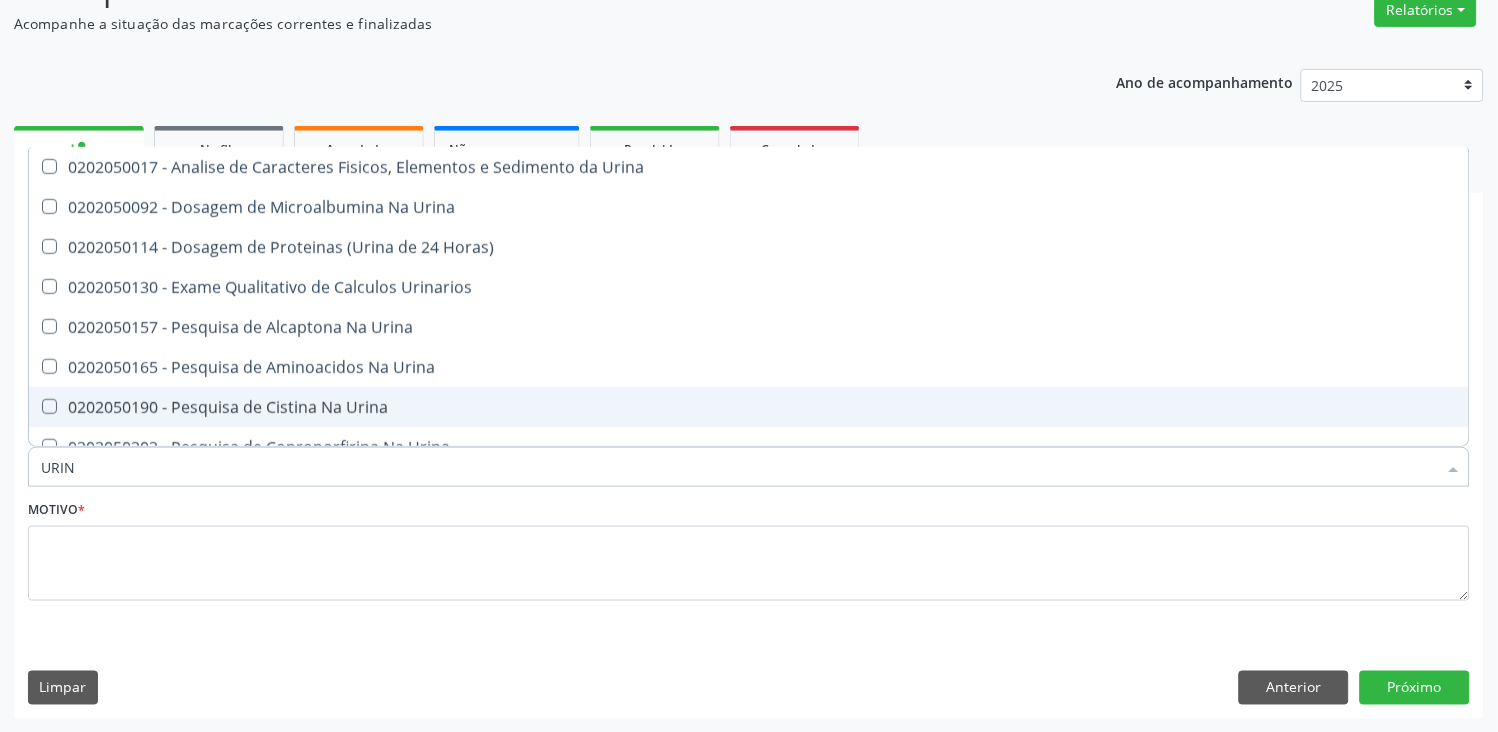 type on "URINA" 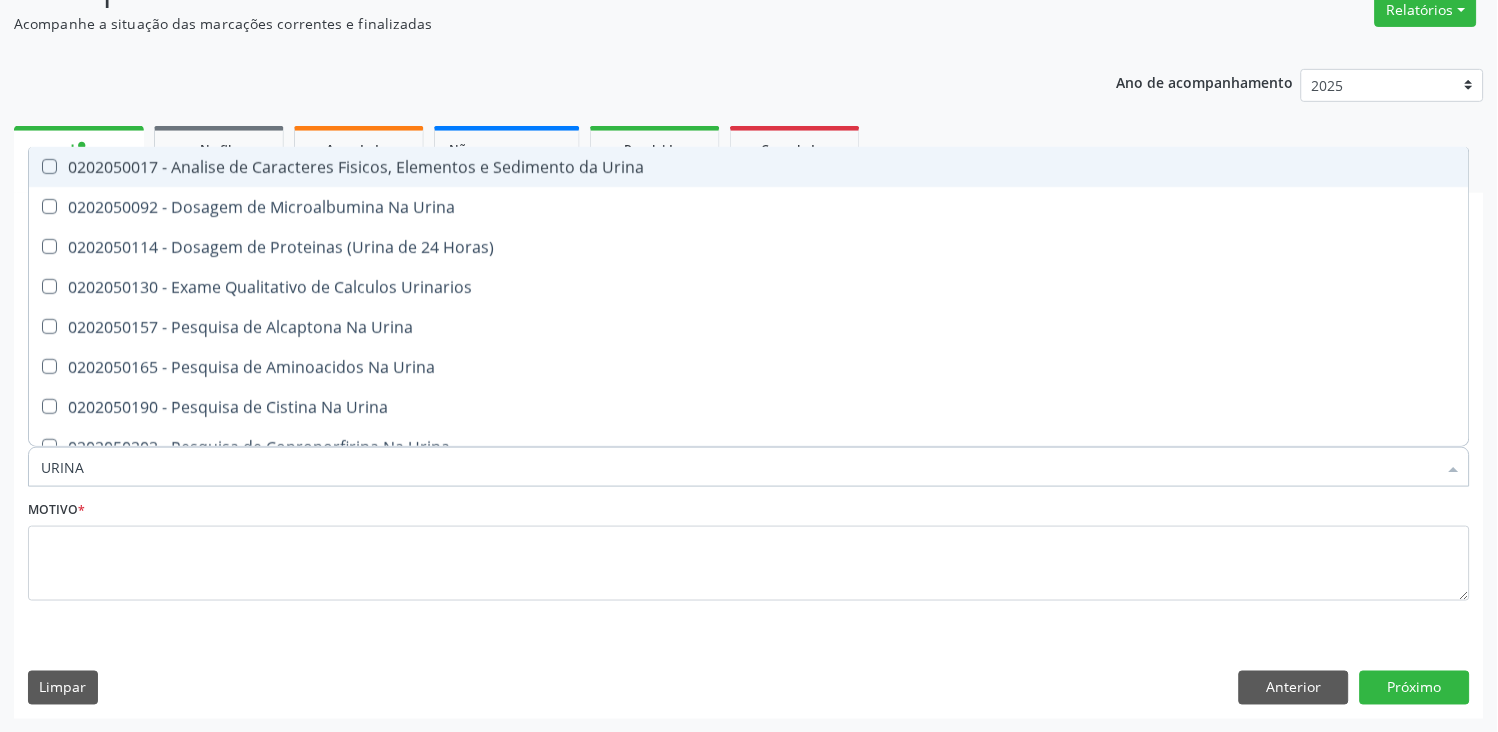 click on "0202050017 - Analise de Caracteres Fisicos, Elementos e Sedimento da Urina" at bounding box center (749, 167) 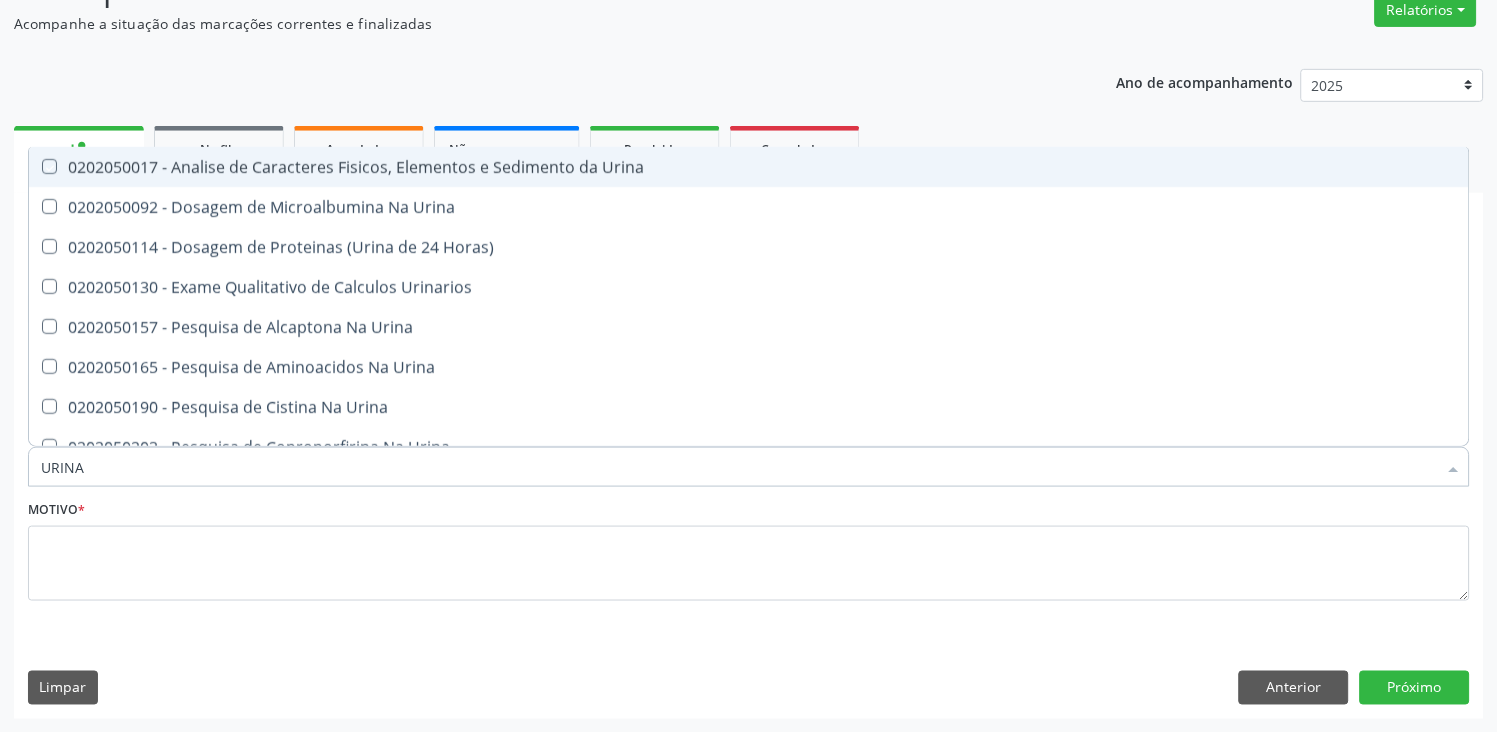 checkbox on "true" 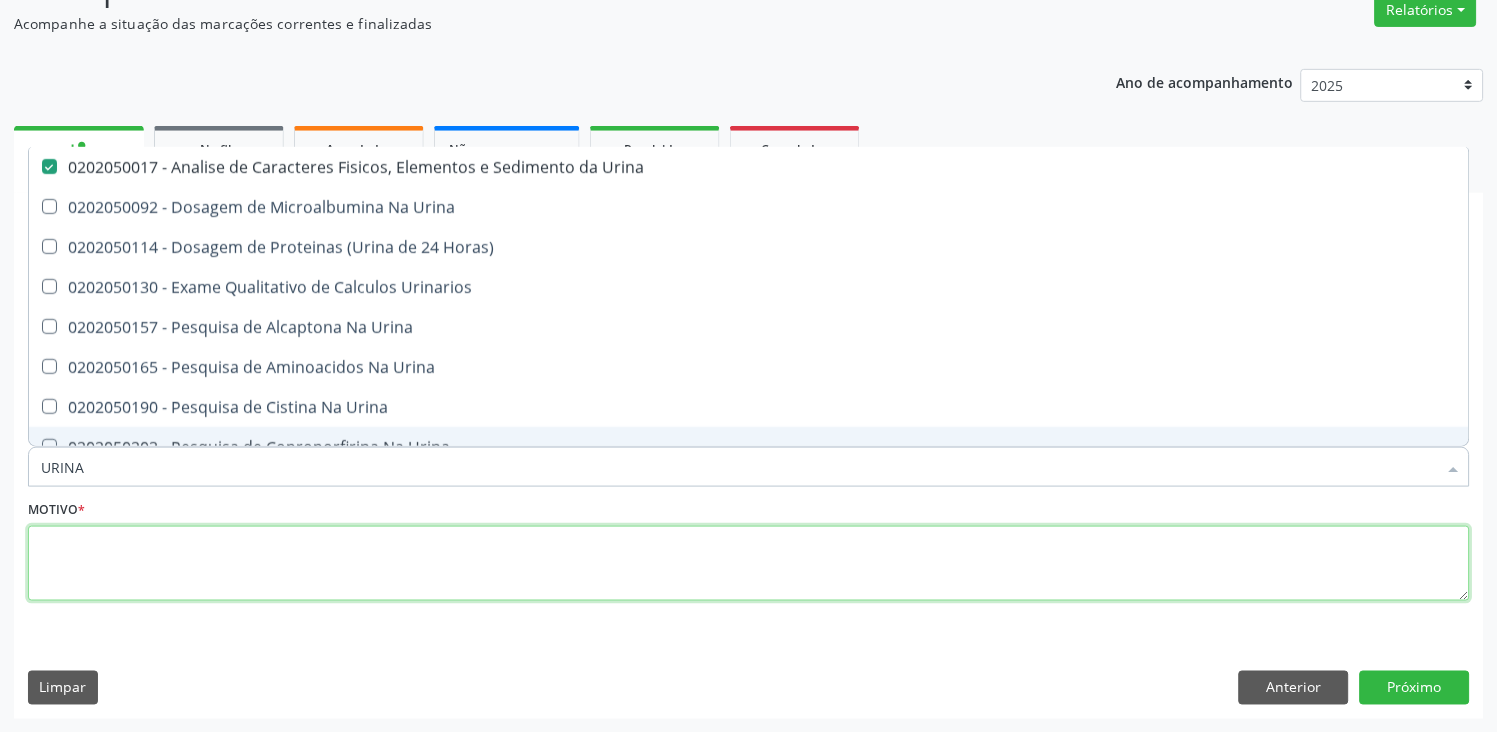 click at bounding box center [749, 564] 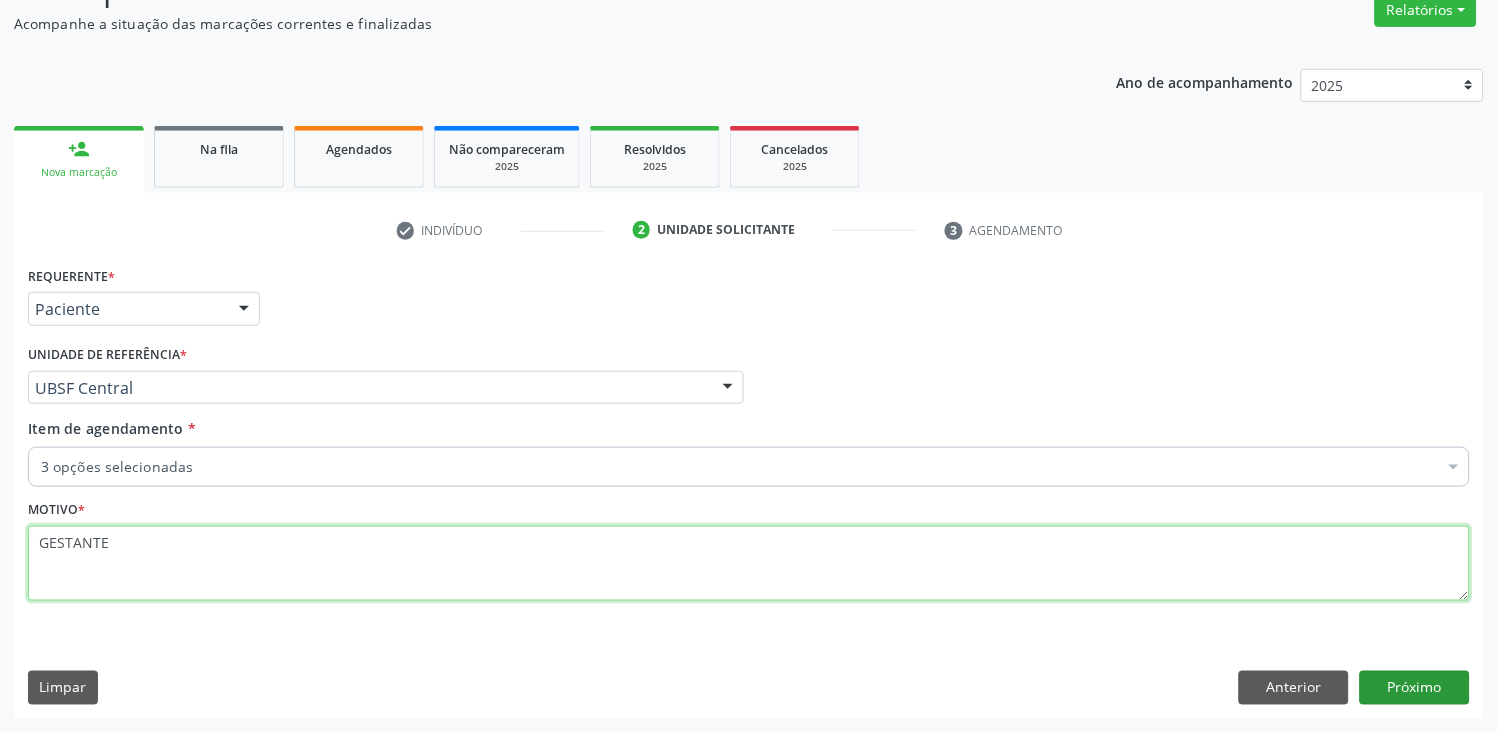 type on "GESTANTE" 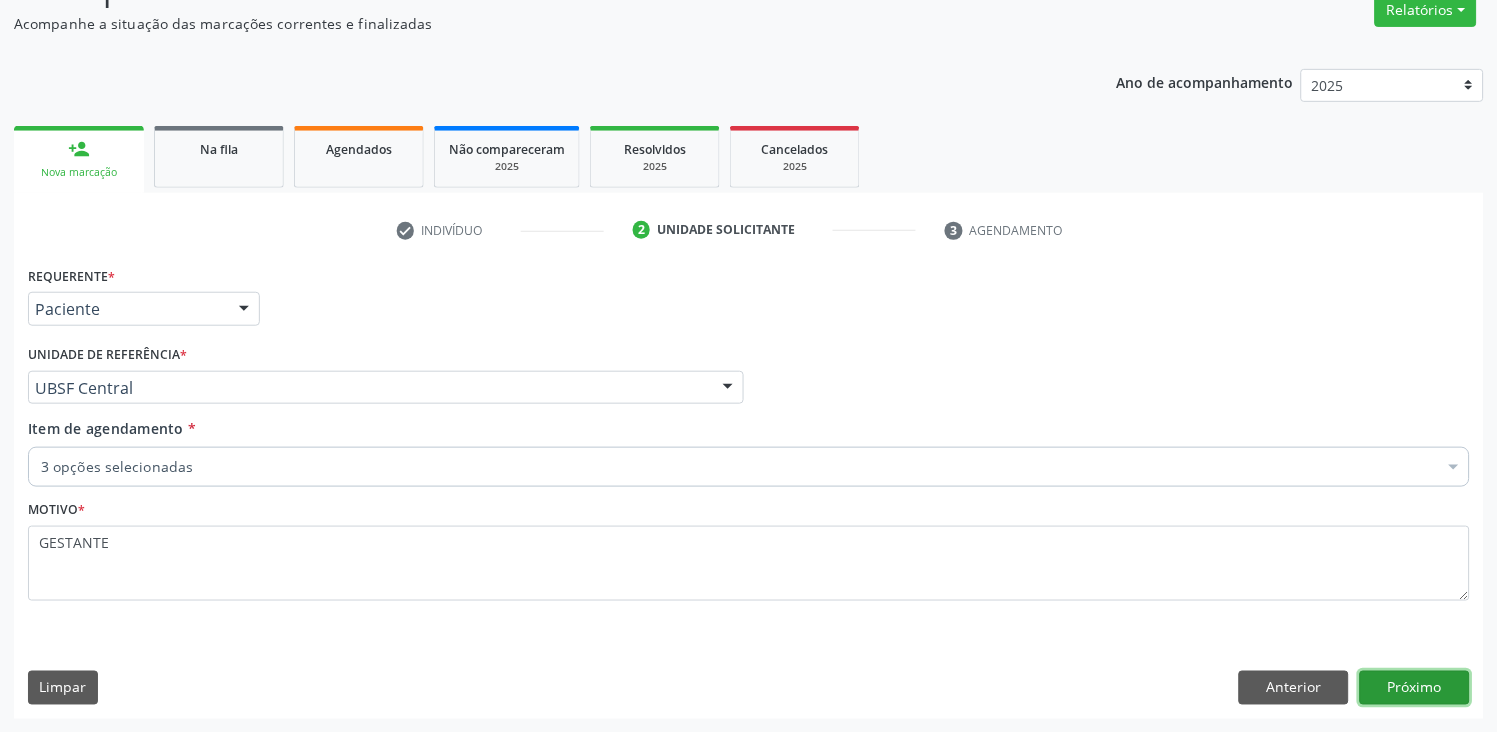 click on "Próximo" at bounding box center (1415, 688) 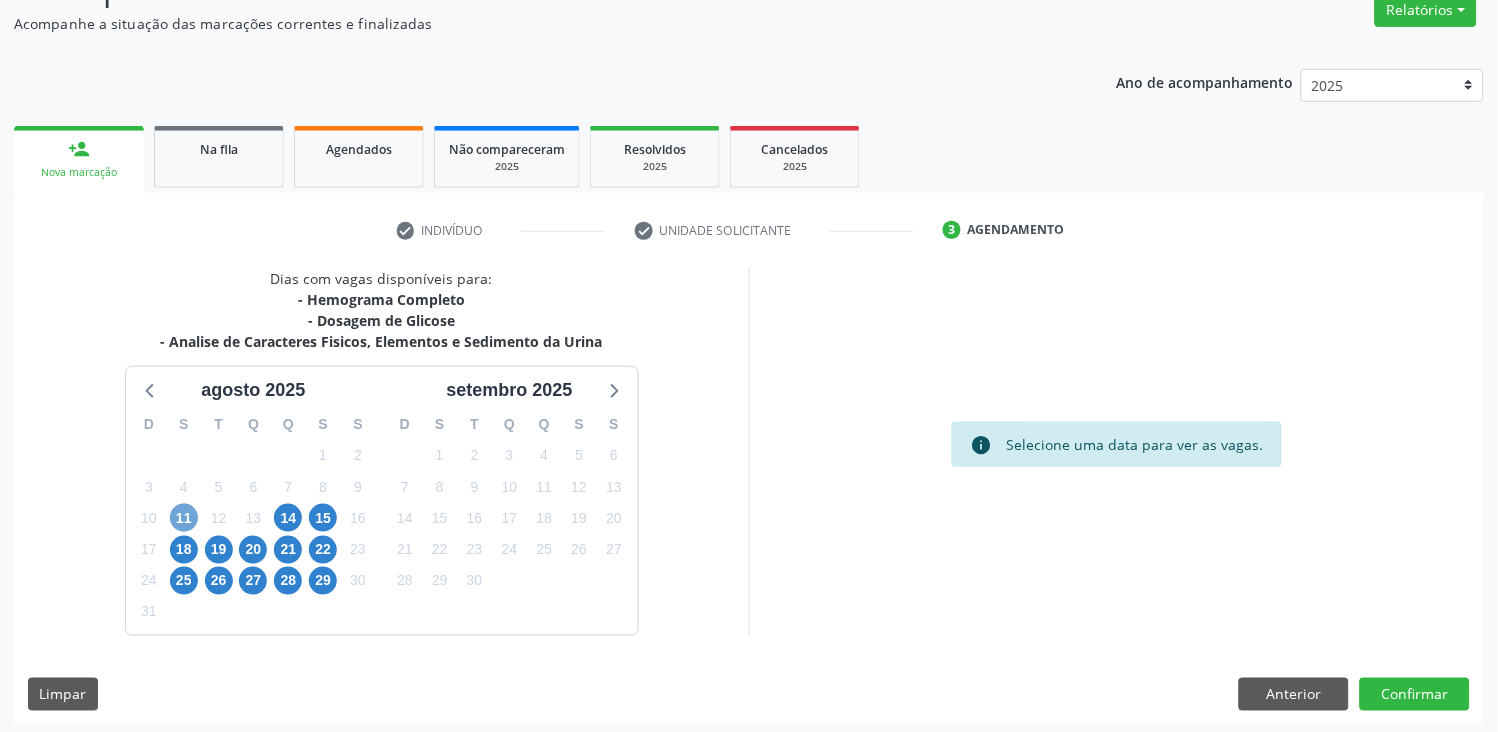 click on "11" at bounding box center [184, 518] 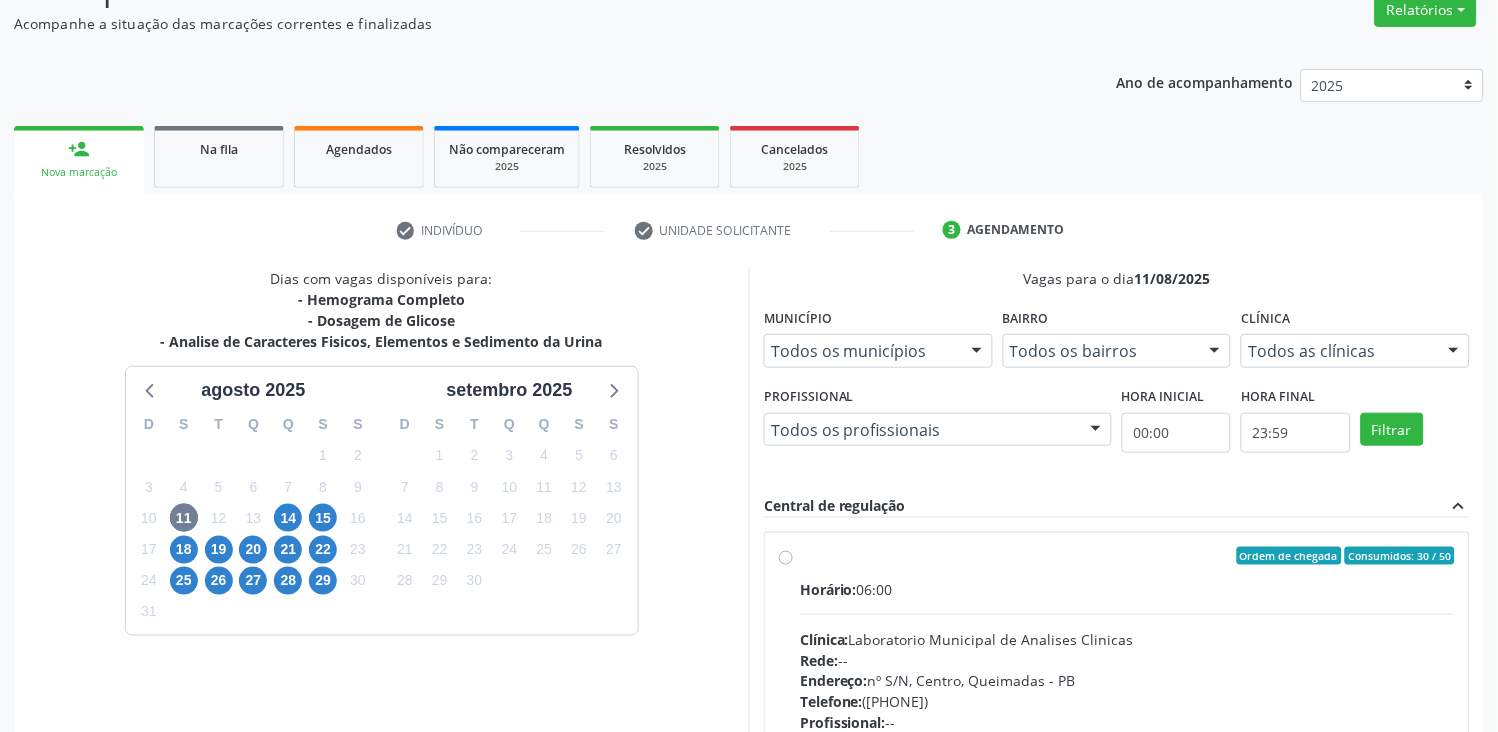 click on "Ordem de chegada
Consumidos: 29 / 50
Horário:   06:00
Clínica:  Laboratorio Municipal de Analises Clinicas
Rede:
--
Endereço:   nº S/N, Centro, Queimadas - PB
Telefone:   ([PHONE])
Profissional:
--
Informações adicionais sobre o atendimento
Idade de atendimento:
Sem restrição
Gênero(s) atendido(s):
Sem restrição
Informações adicionais:
--" at bounding box center (1127, 700) 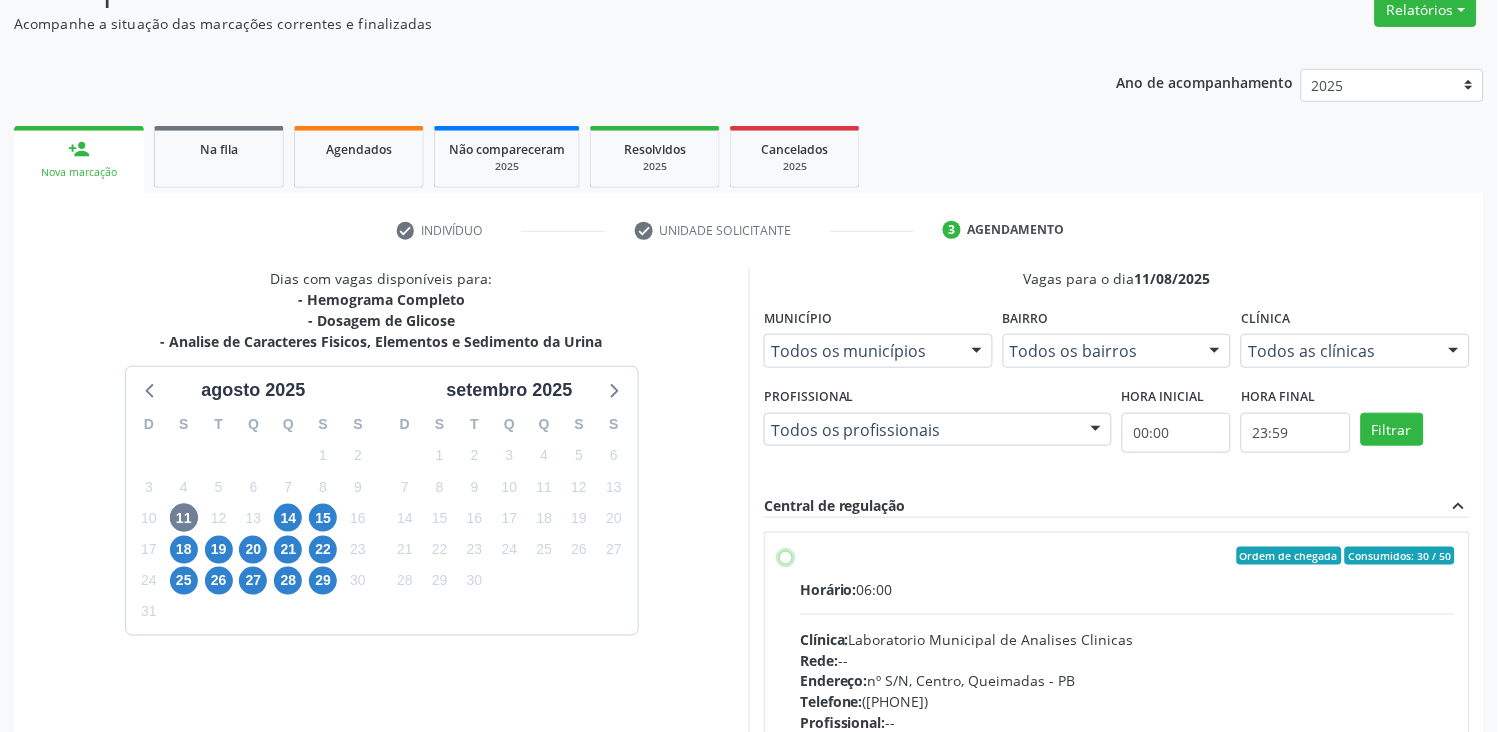 radio on "true" 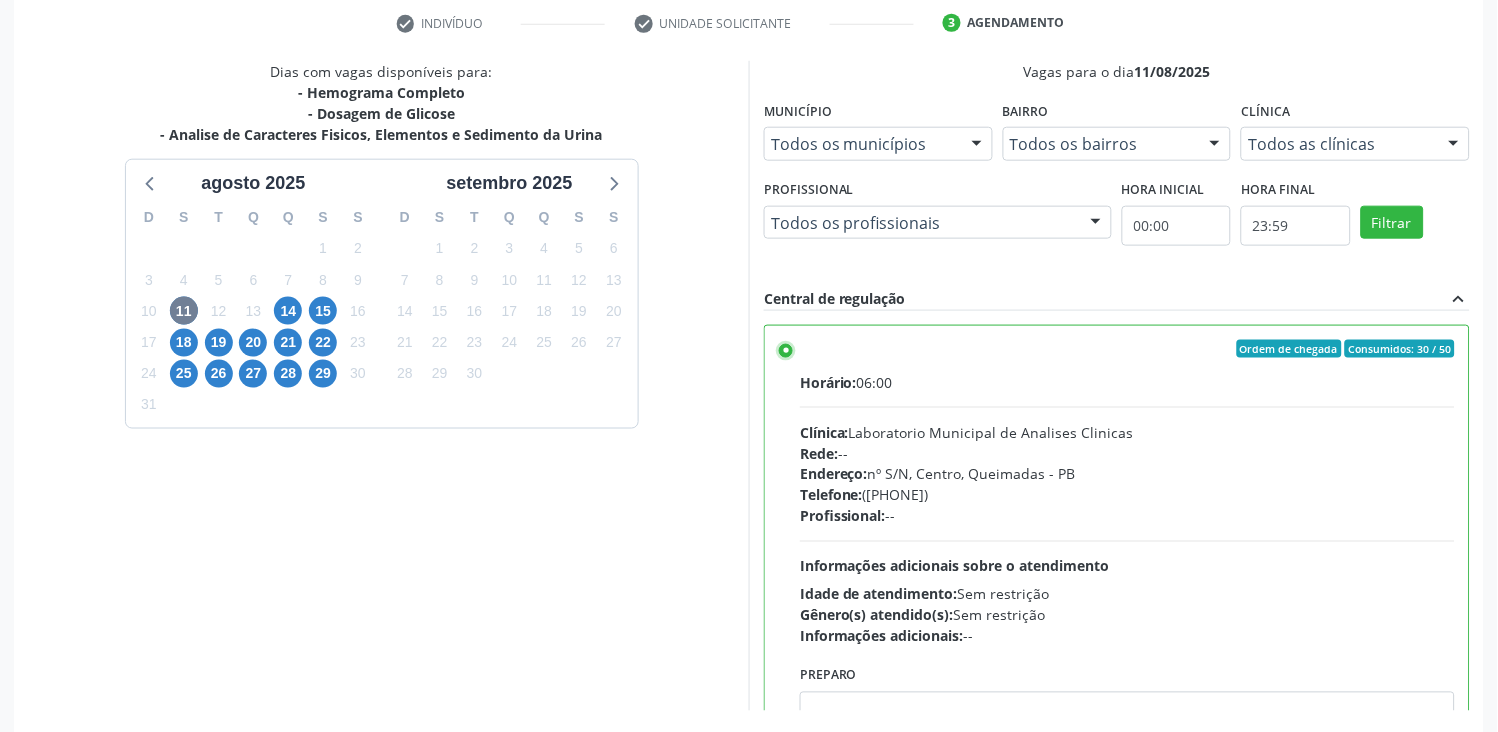 scroll, scrollTop: 462, scrollLeft: 0, axis: vertical 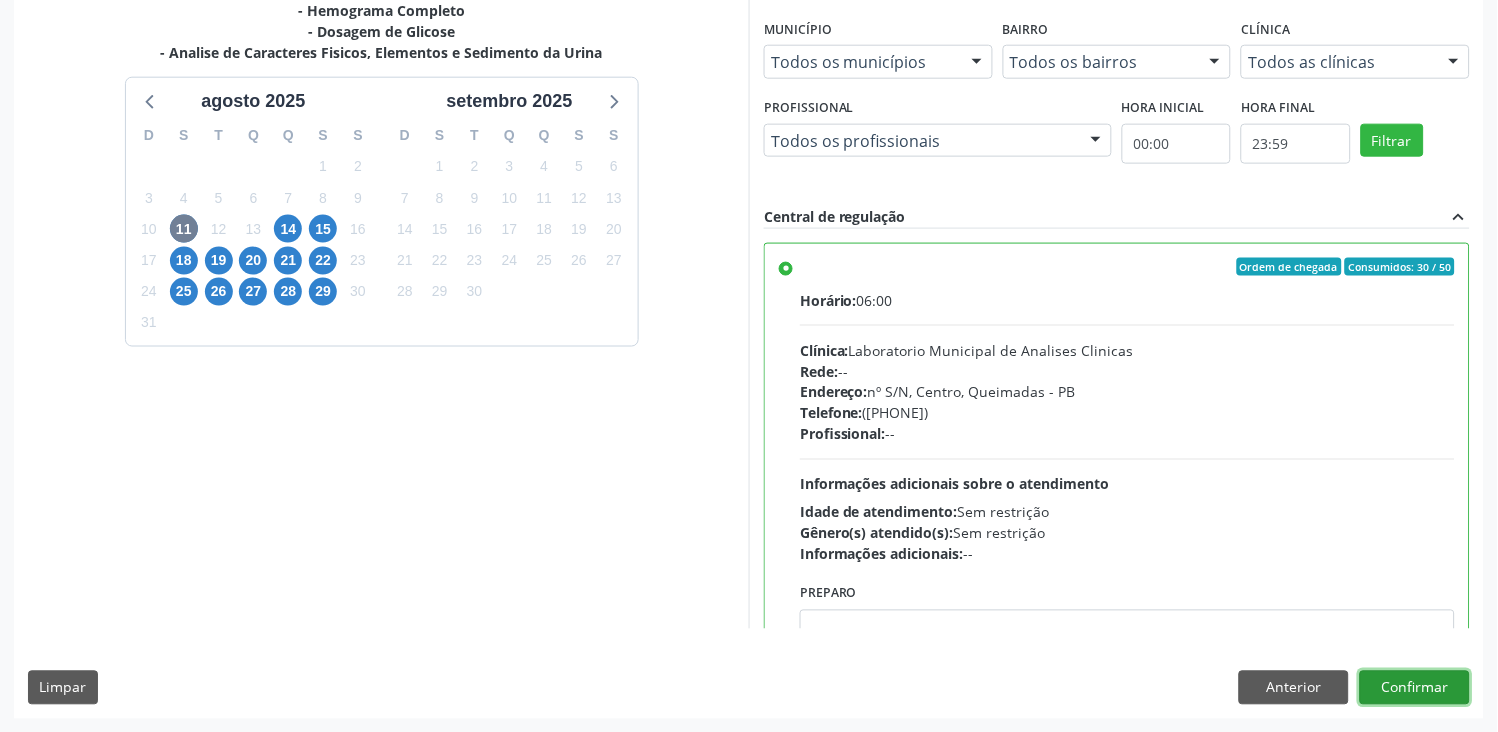 click on "Confirmar" at bounding box center (1415, 688) 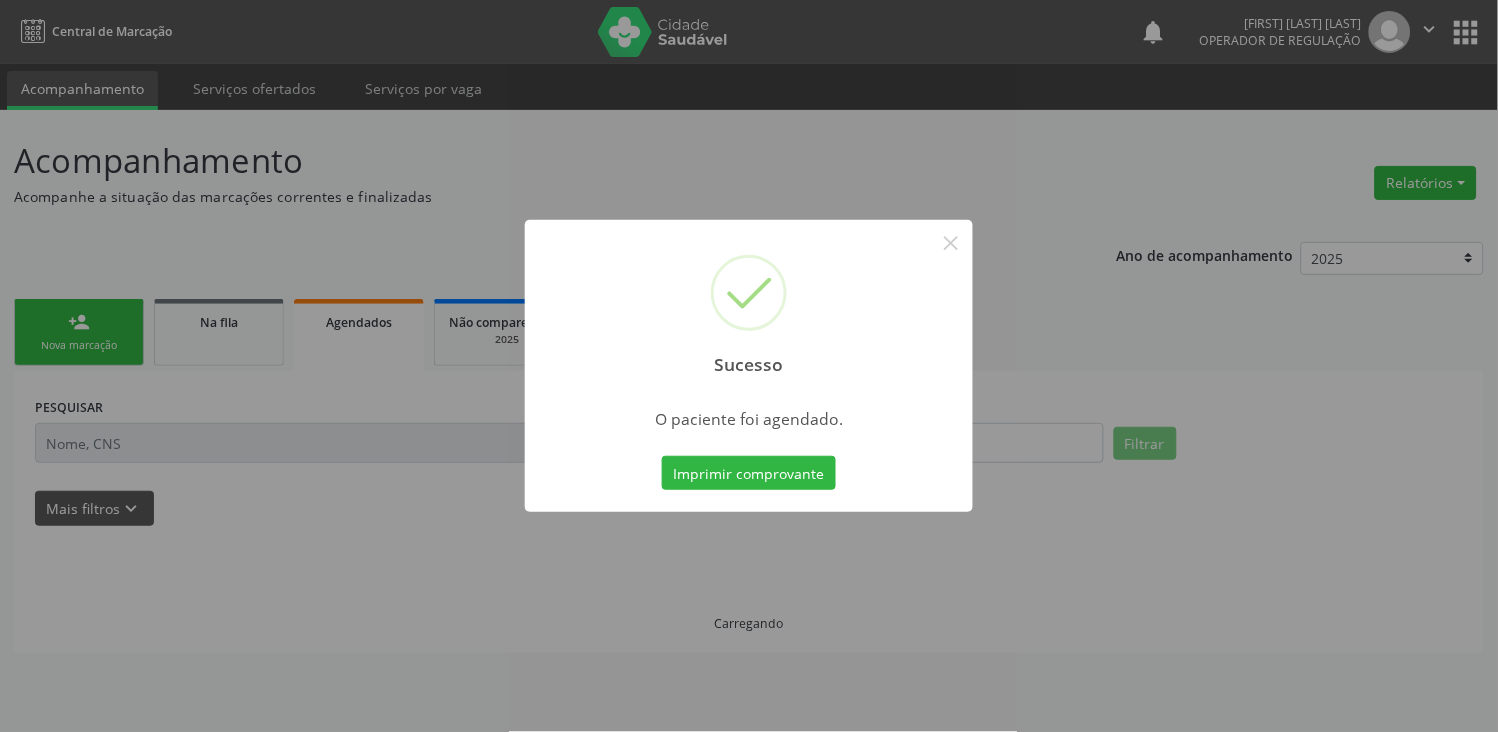 scroll, scrollTop: 0, scrollLeft: 0, axis: both 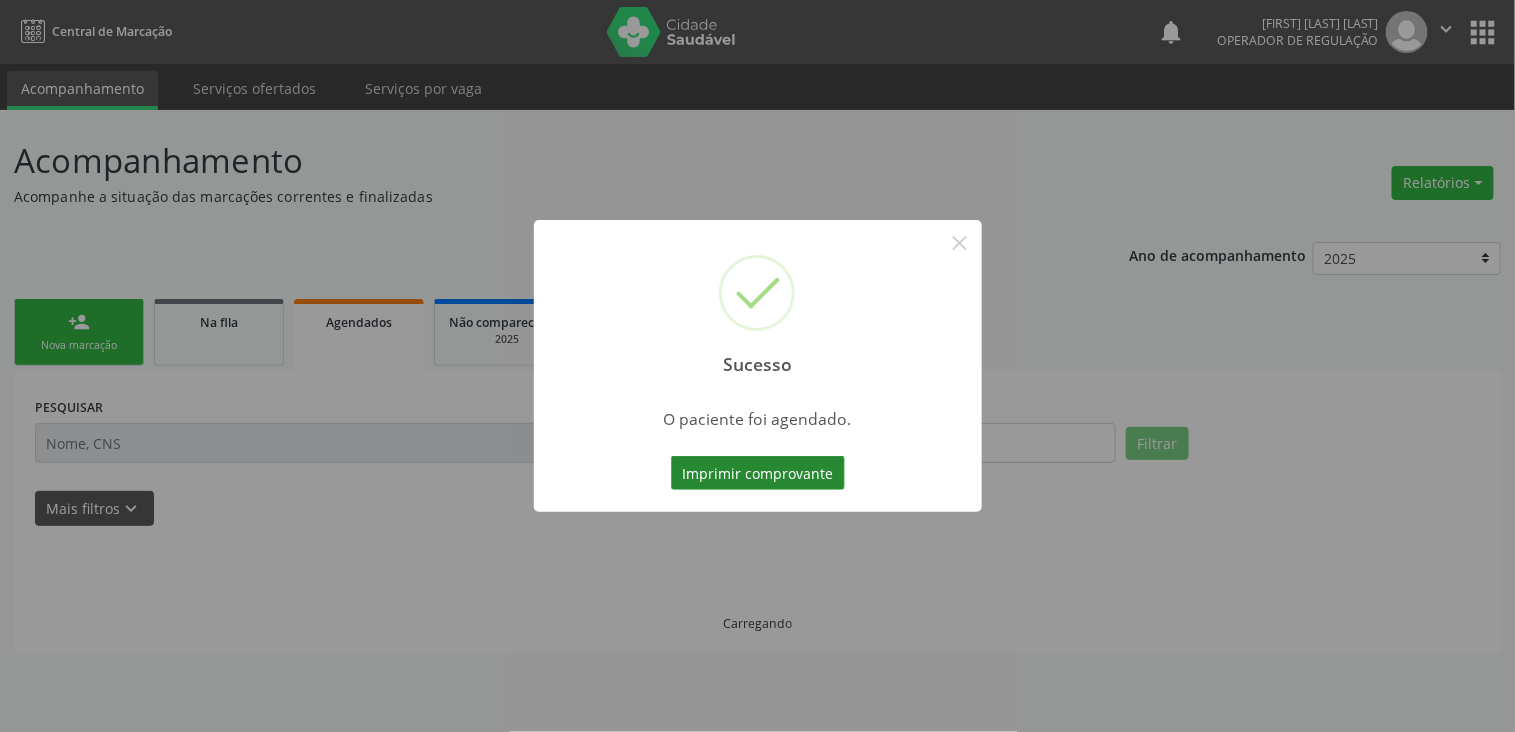 click on "Imprimir comprovante" at bounding box center [758, 473] 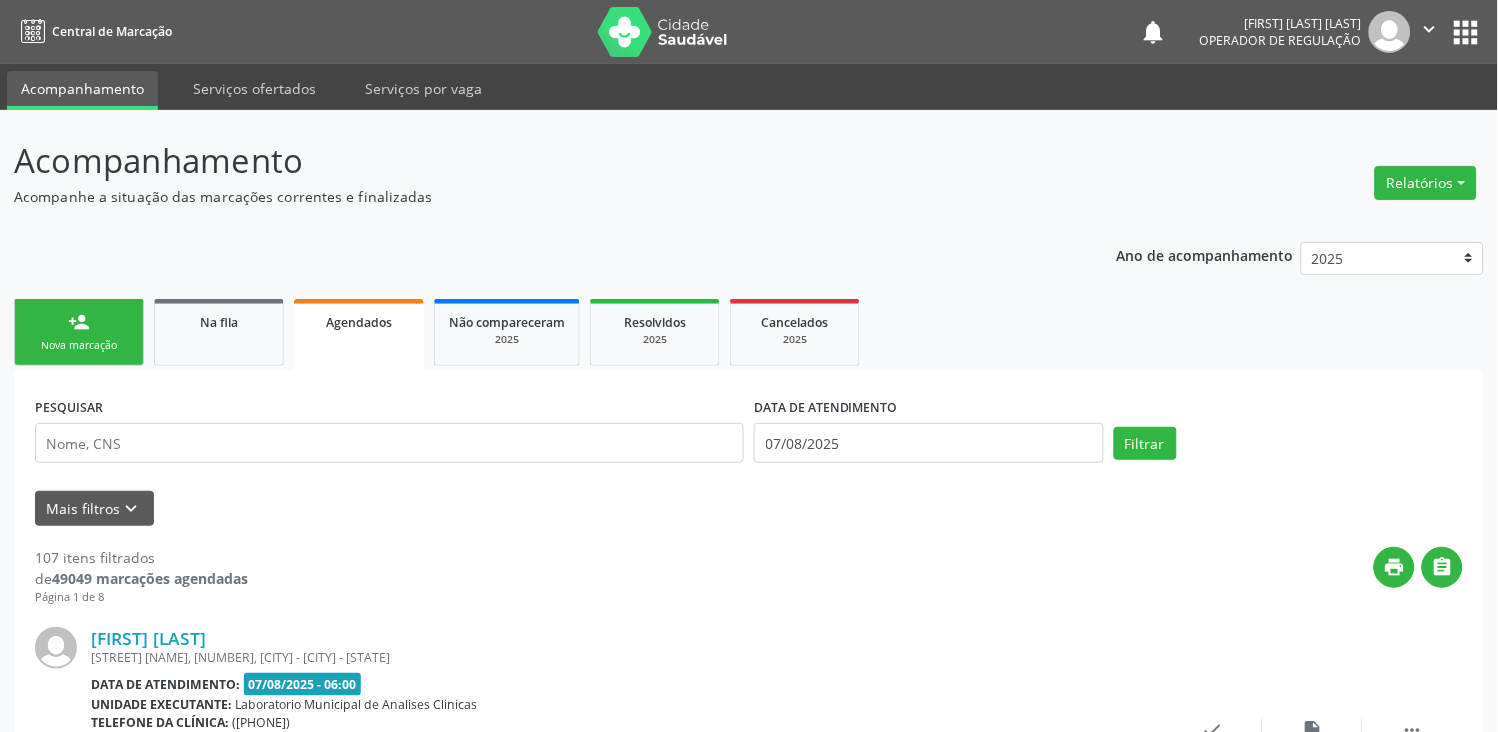 click on "apps" at bounding box center (1466, 32) 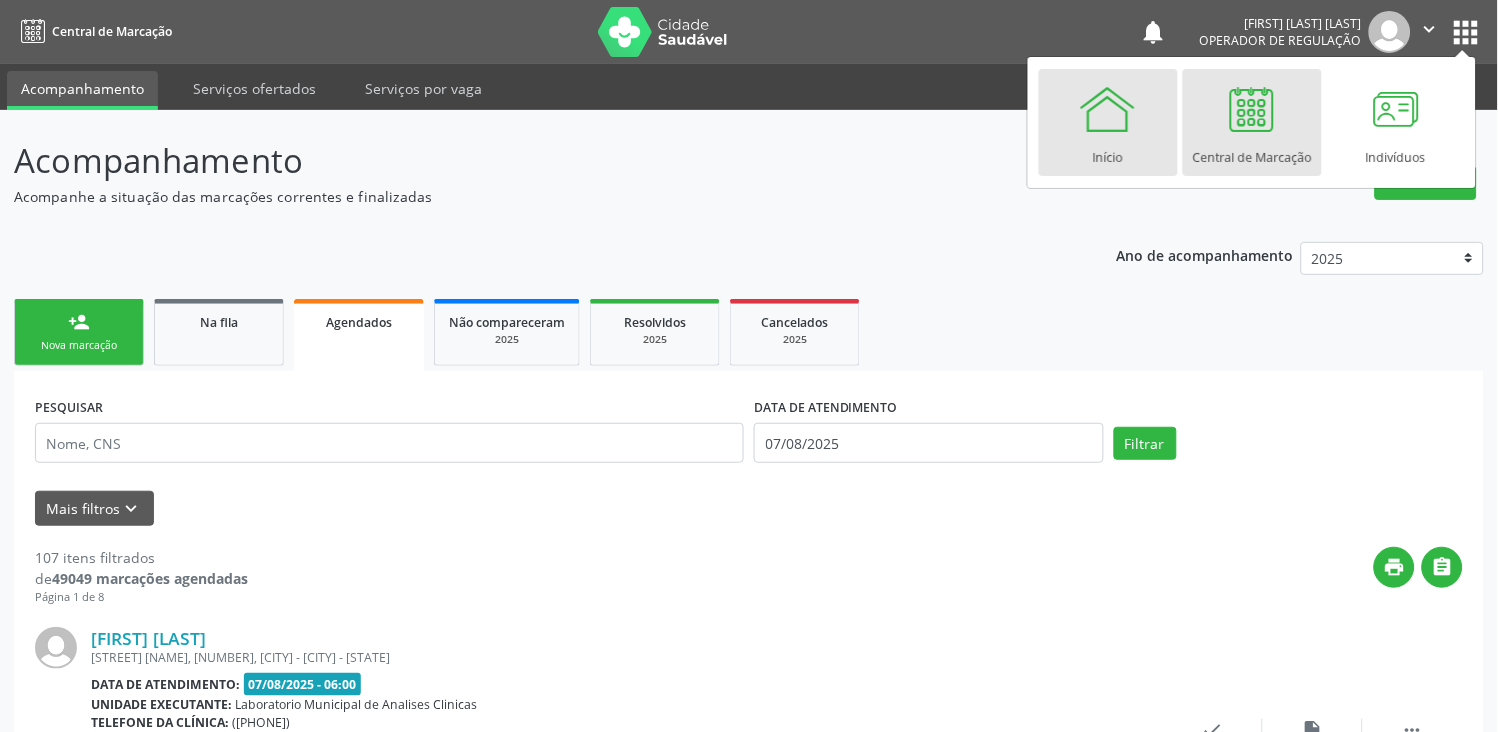 click on "Início" at bounding box center [1108, 122] 